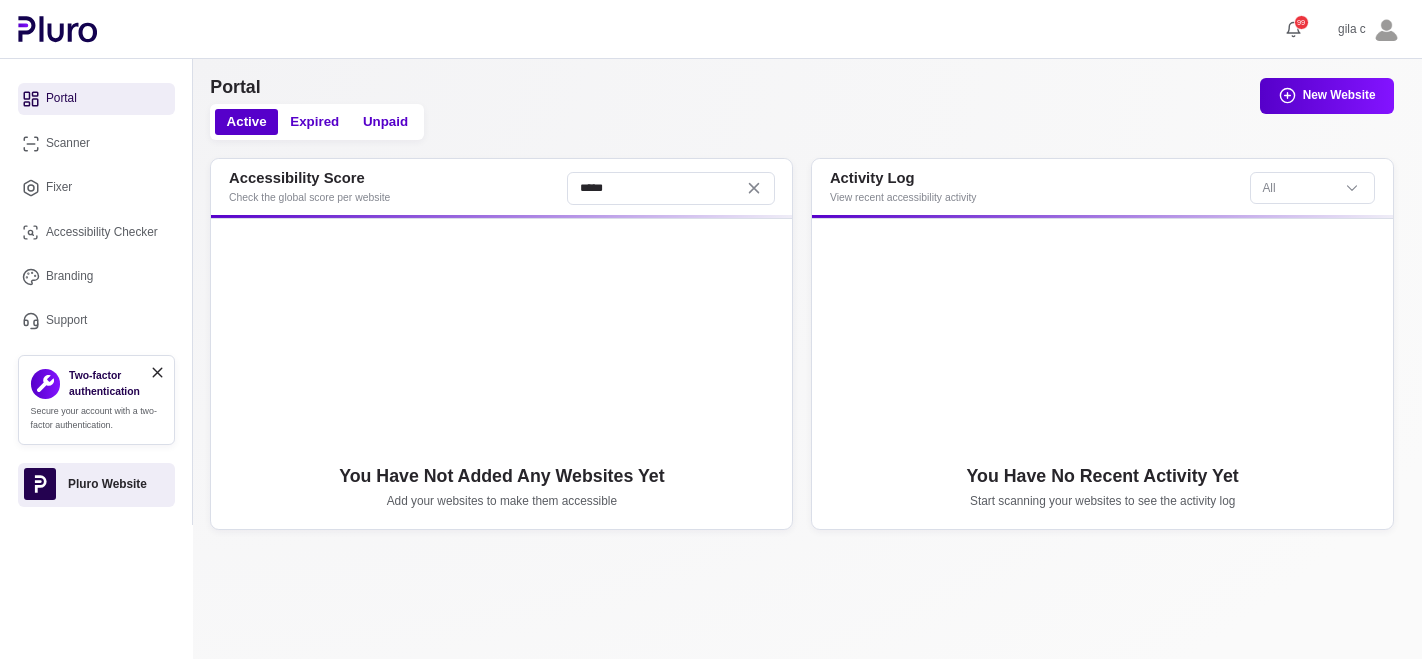 scroll, scrollTop: 0, scrollLeft: 0, axis: both 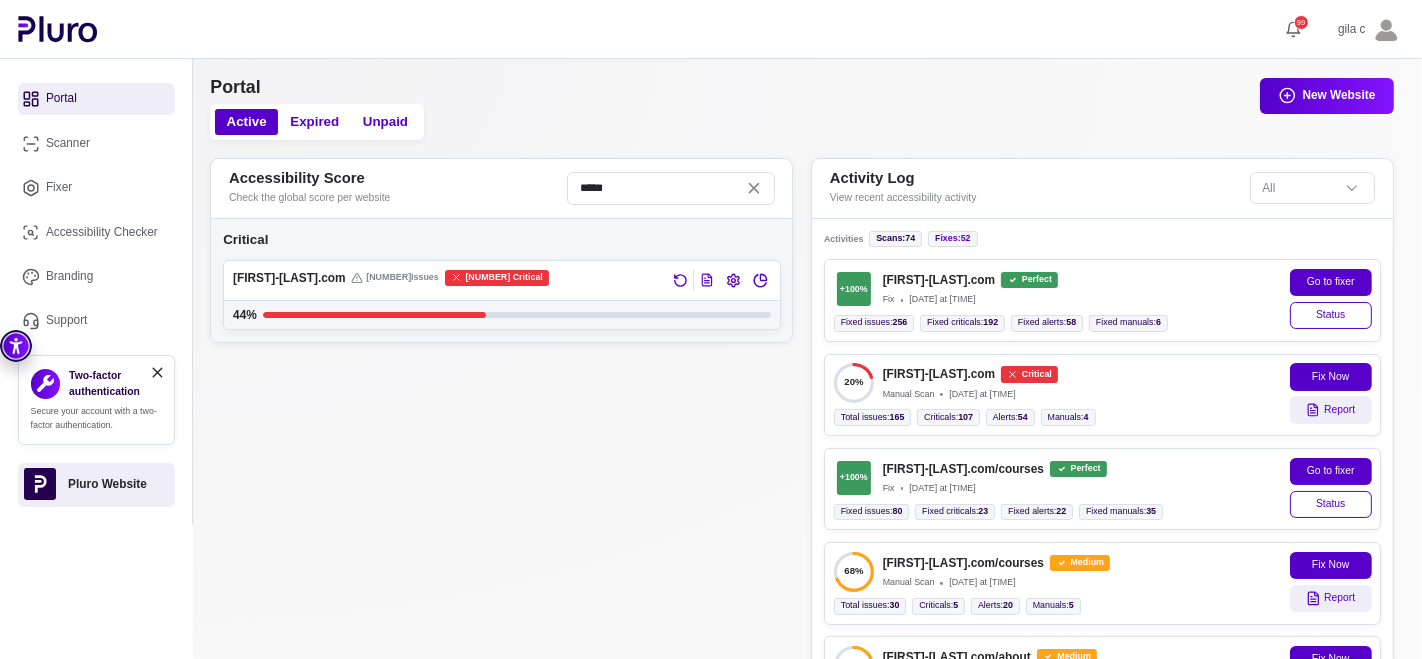 click on "Scanner" at bounding box center [96, 143] 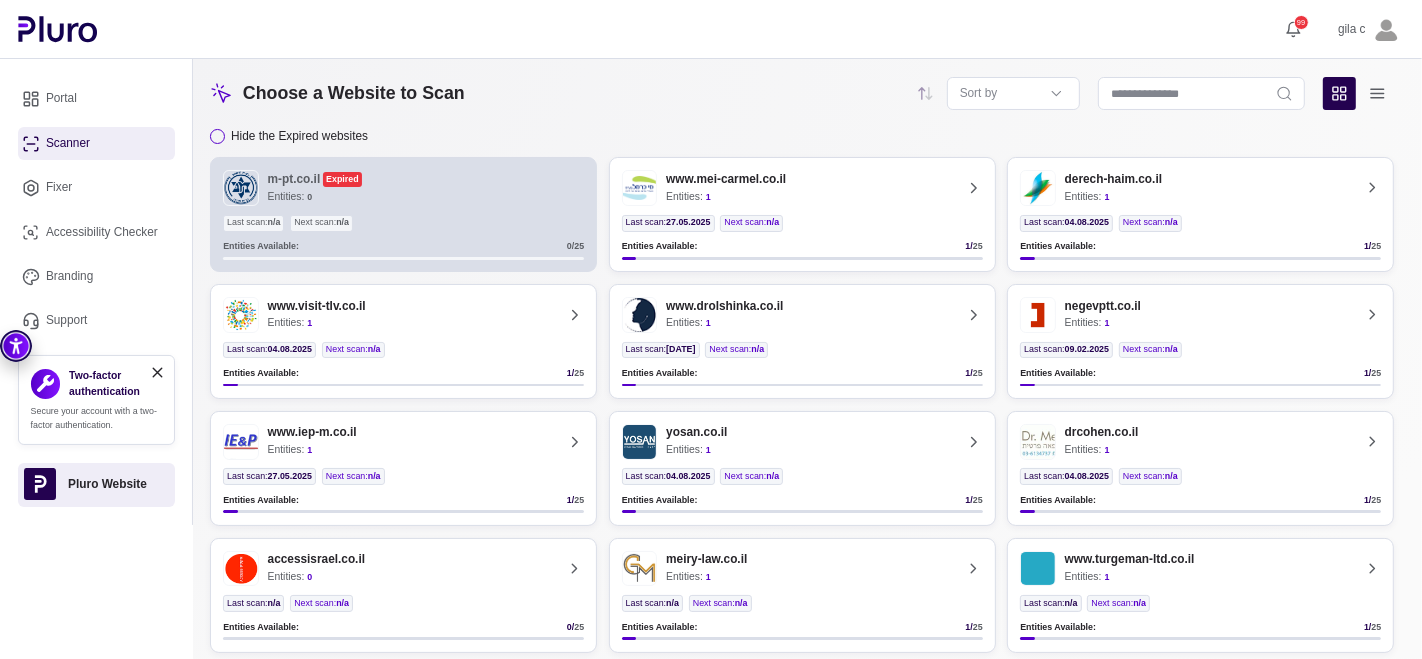 click on "Fixer" at bounding box center [96, 188] 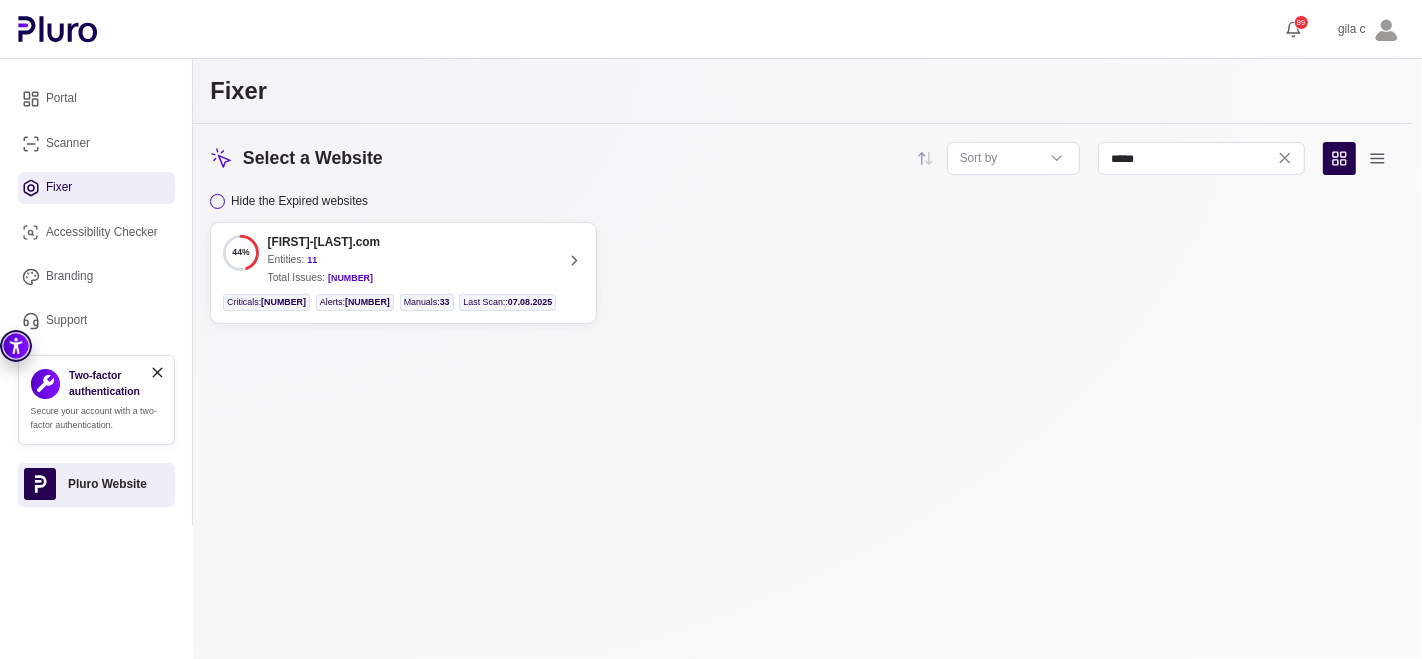 click on "[FIRST]-[LAST].com" at bounding box center [324, 242] 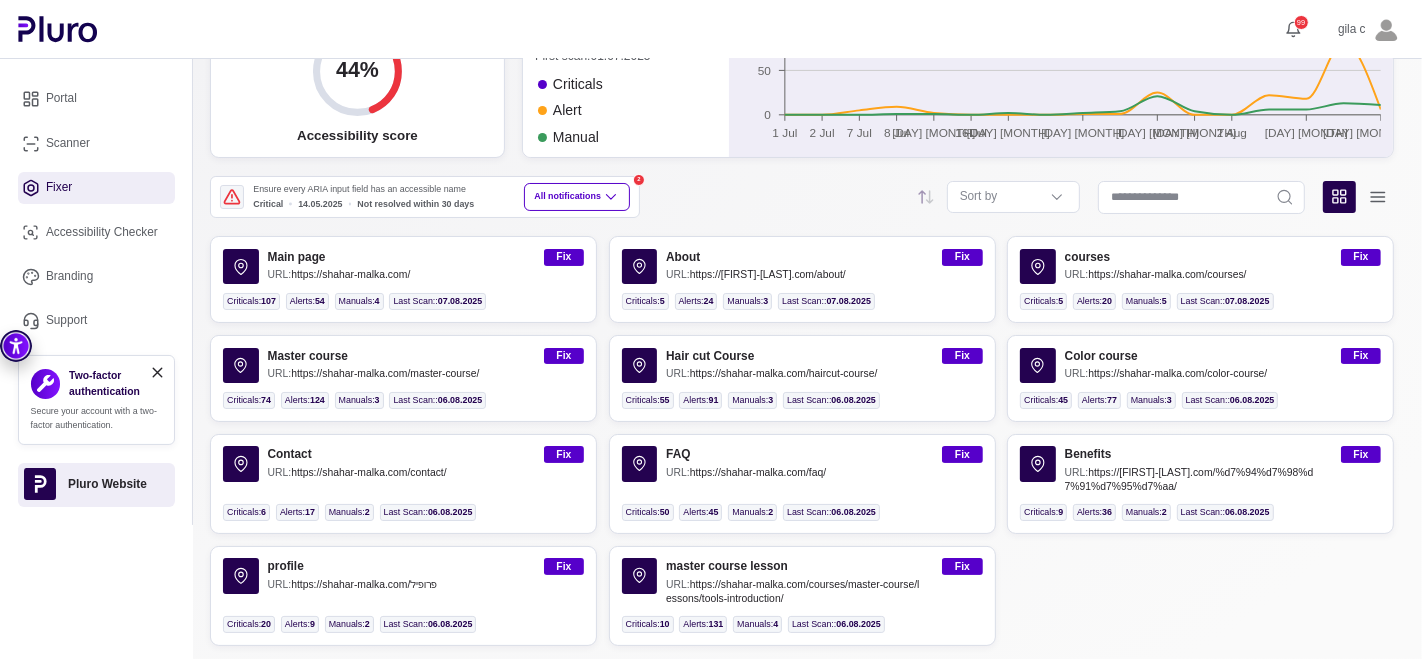 scroll, scrollTop: 0, scrollLeft: 0, axis: both 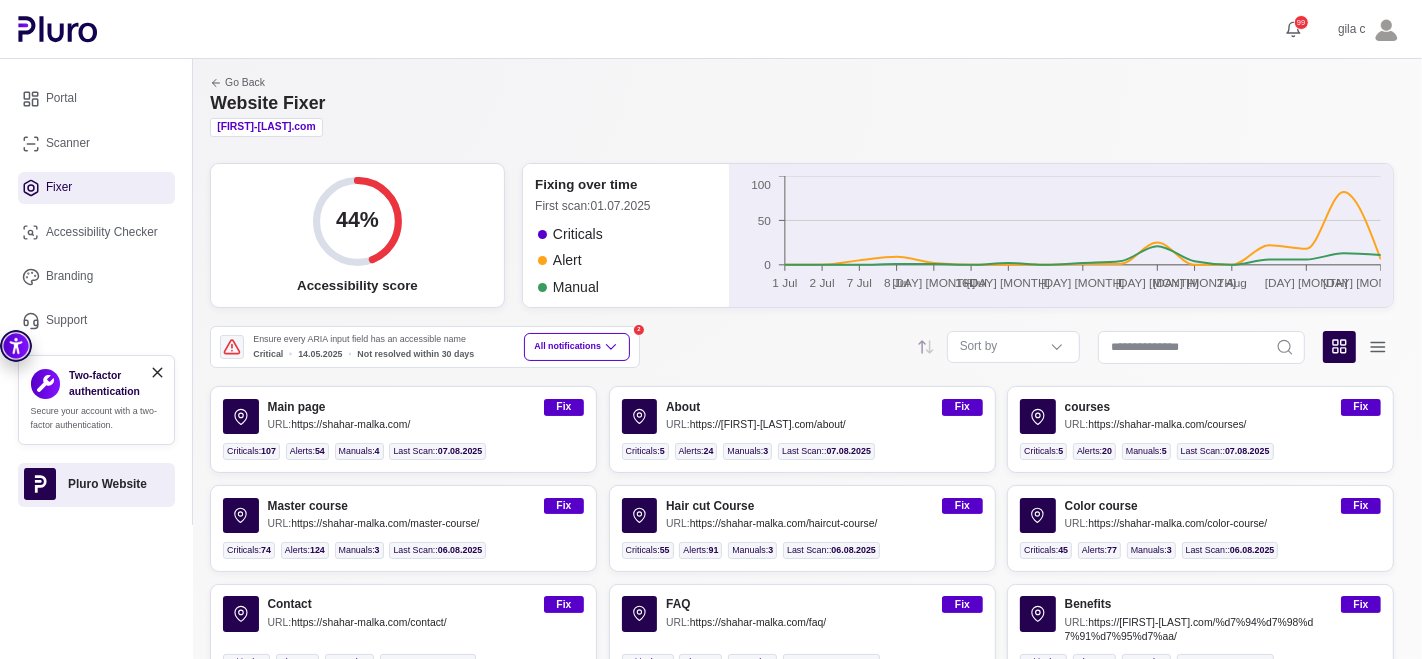 click on "Scanner" at bounding box center [96, 143] 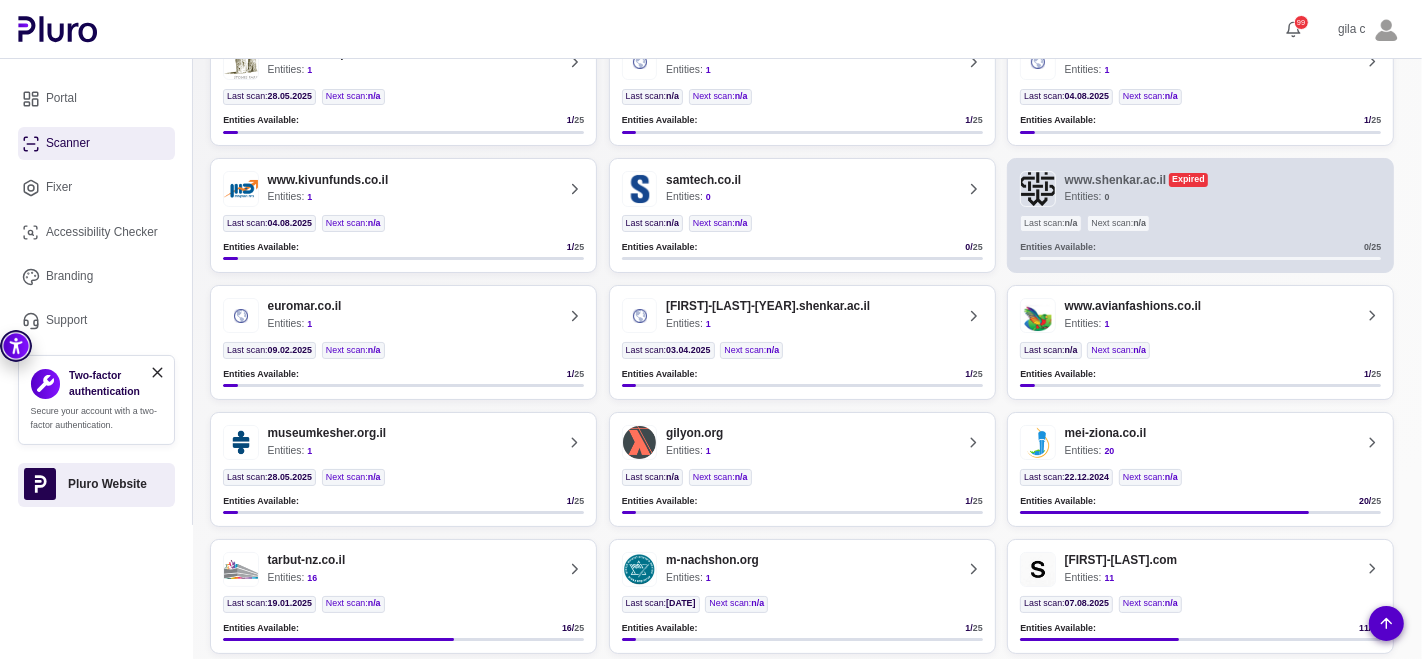 scroll, scrollTop: 1266, scrollLeft: 0, axis: vertical 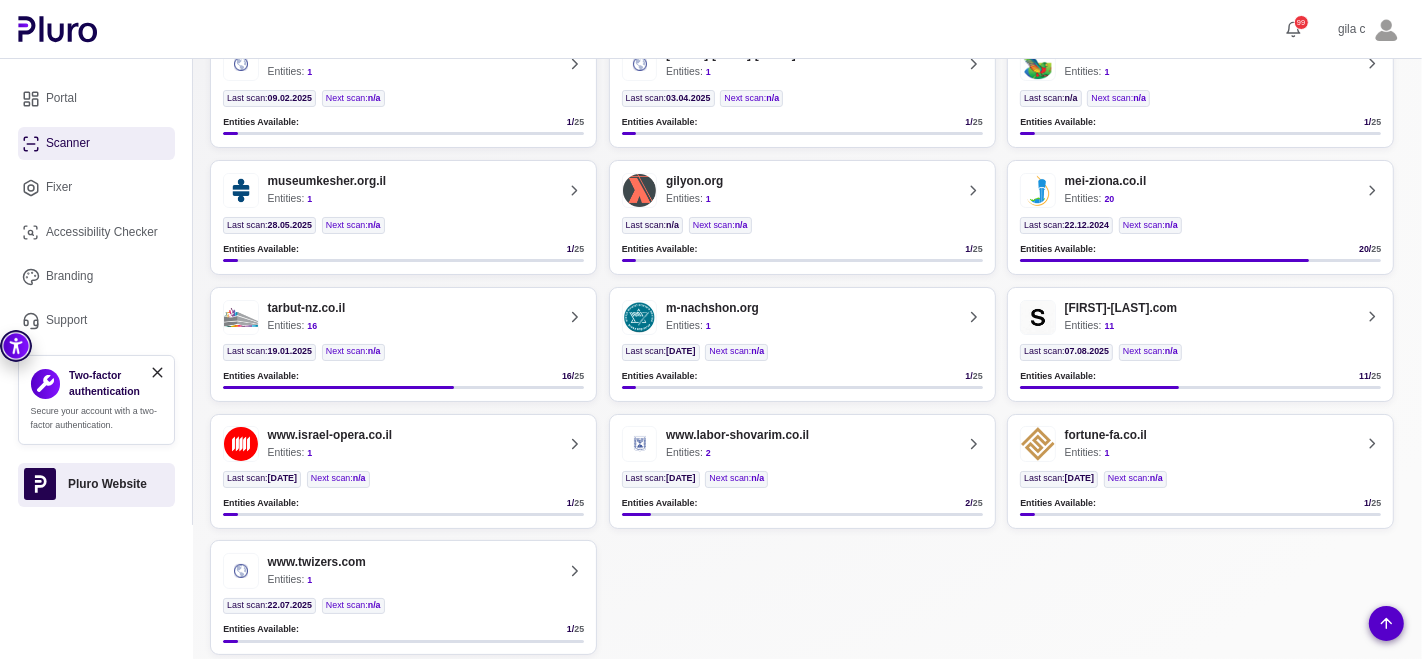 click on "[FIRST]-[LAST].com" at bounding box center (1121, 308) 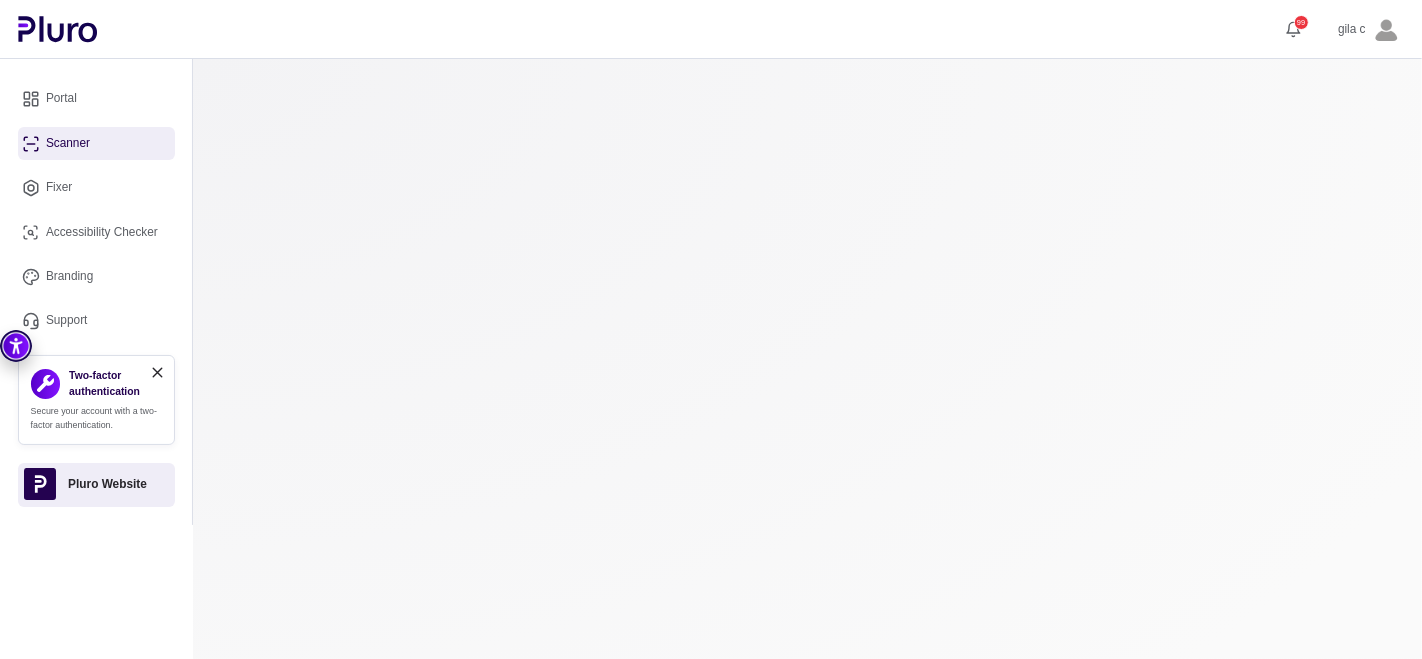 scroll, scrollTop: 0, scrollLeft: 0, axis: both 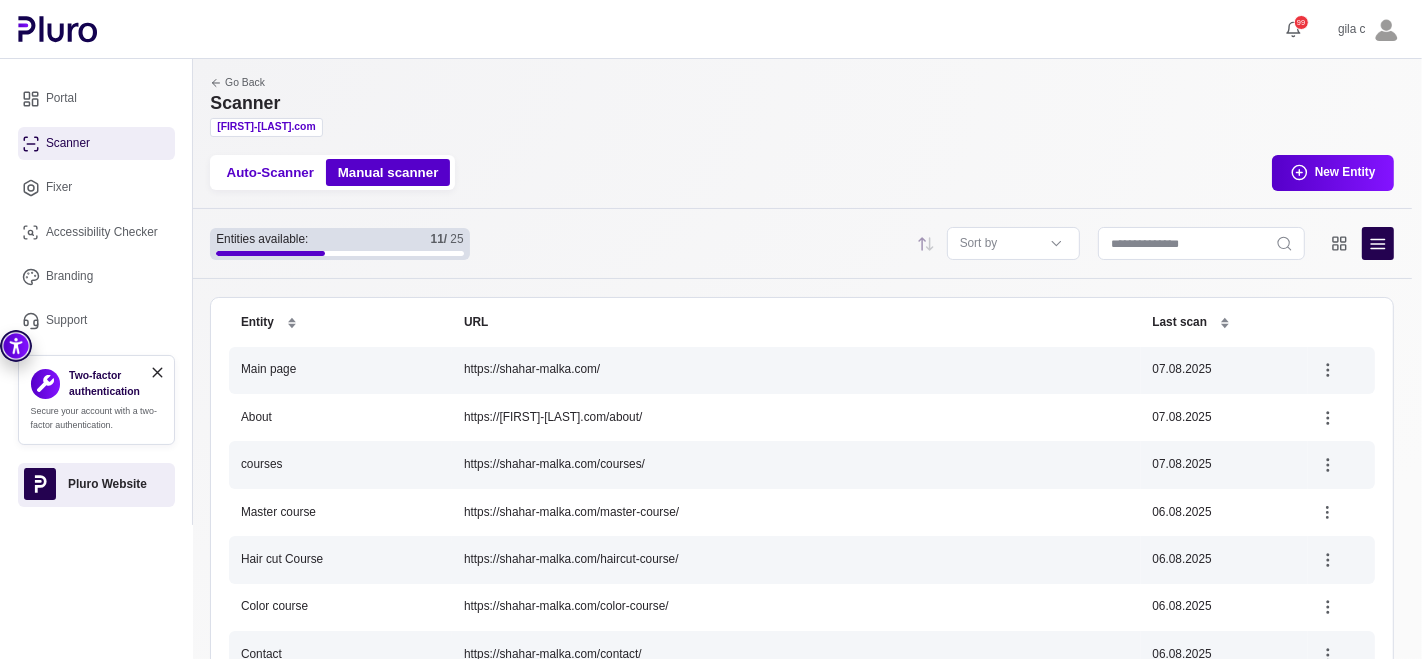 click 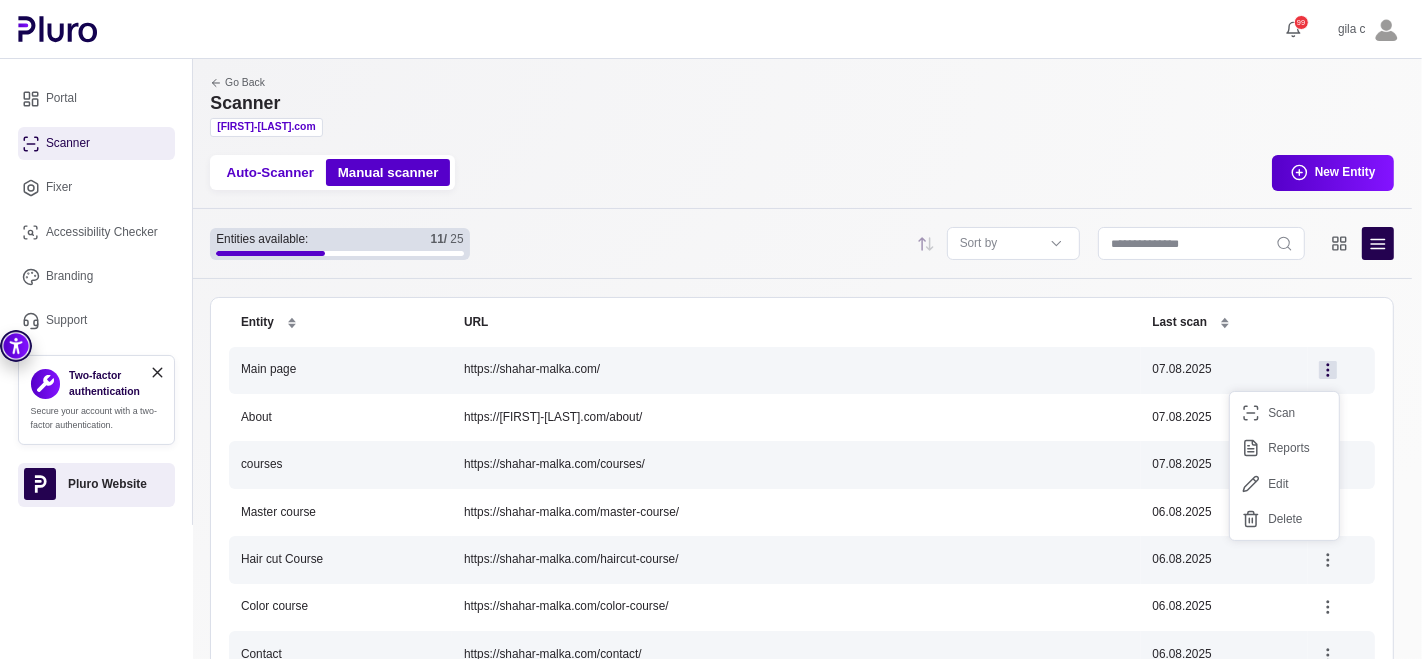 click on "Scan" at bounding box center (1284, 413) 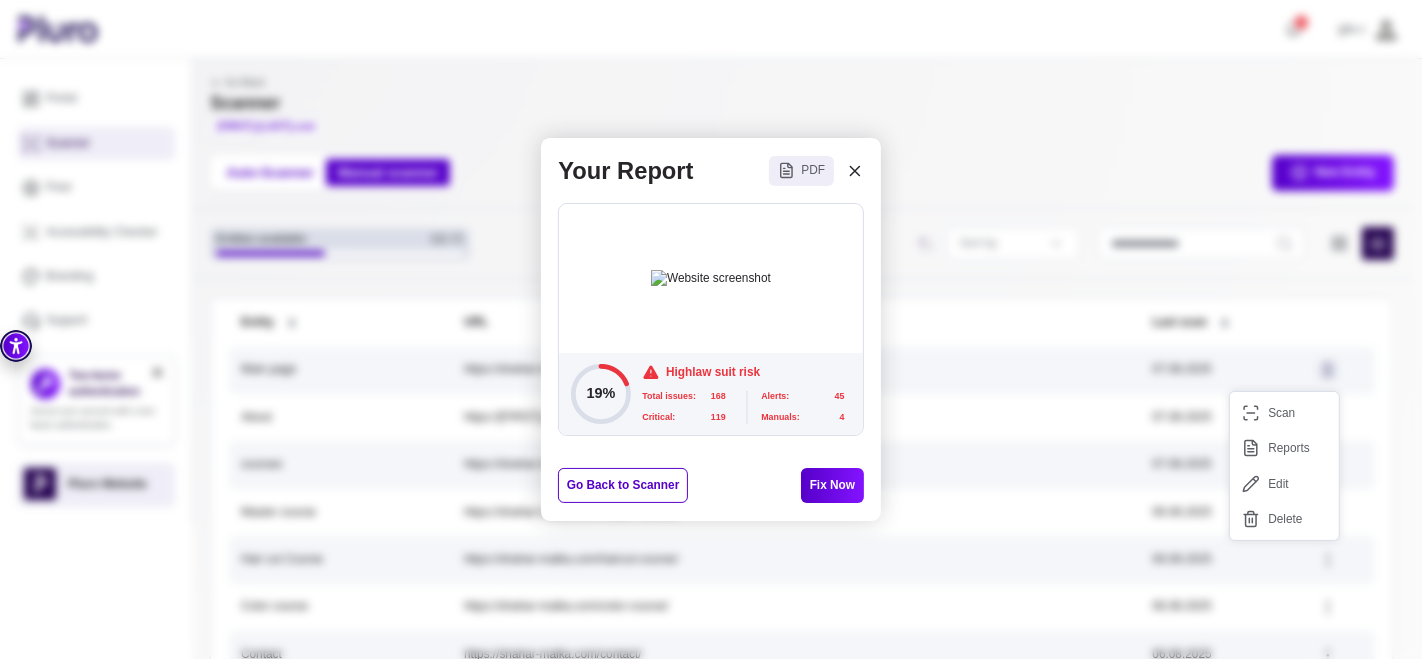 click 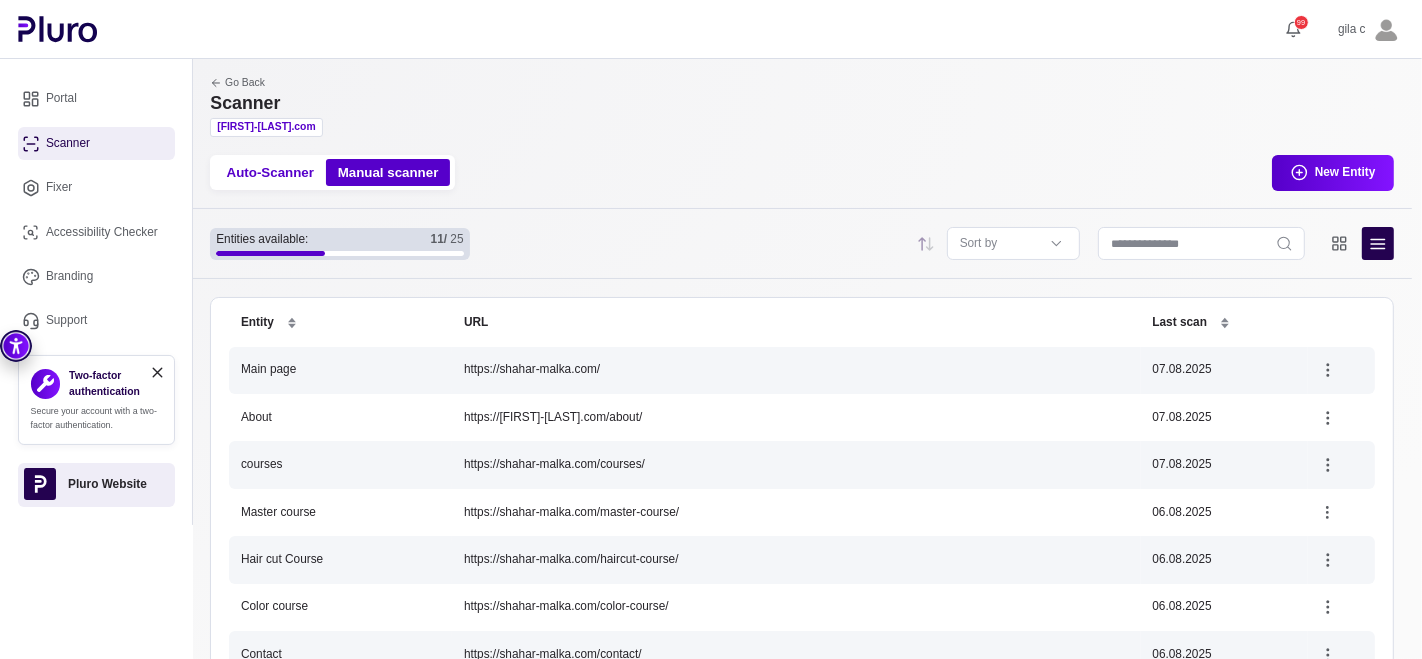 click 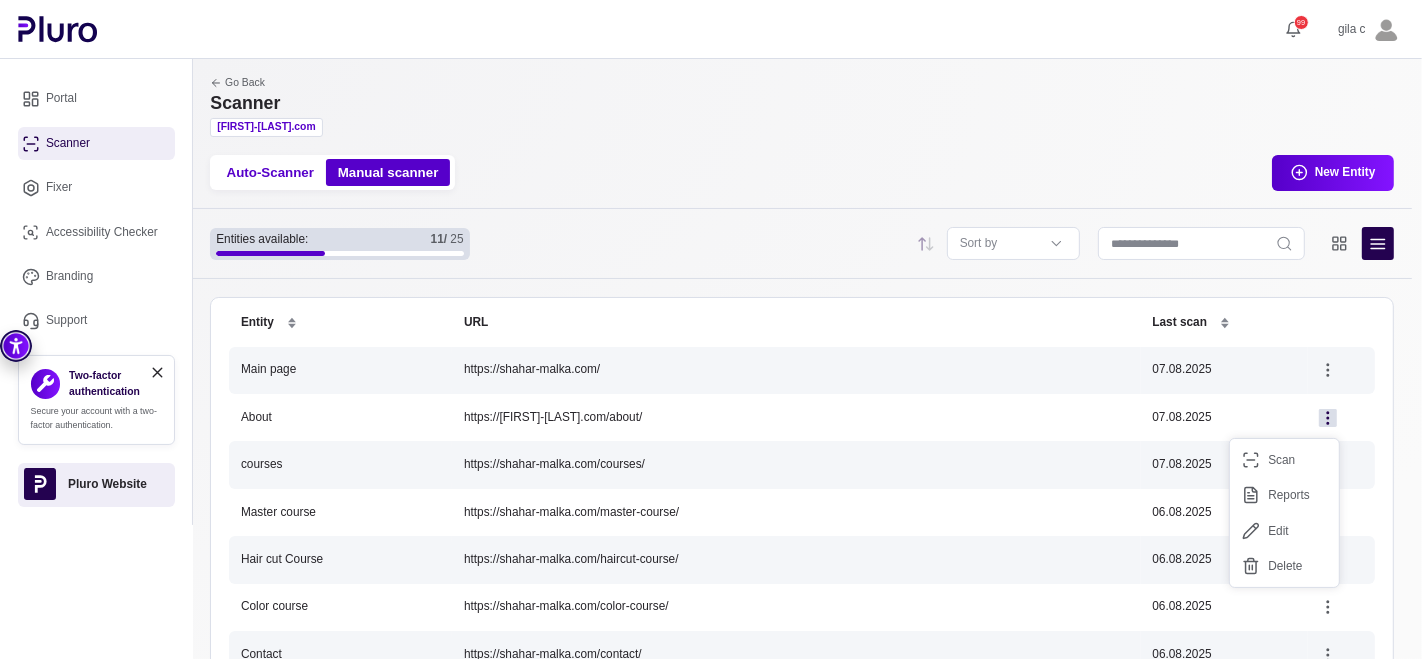 click on "Scan" at bounding box center [1284, 460] 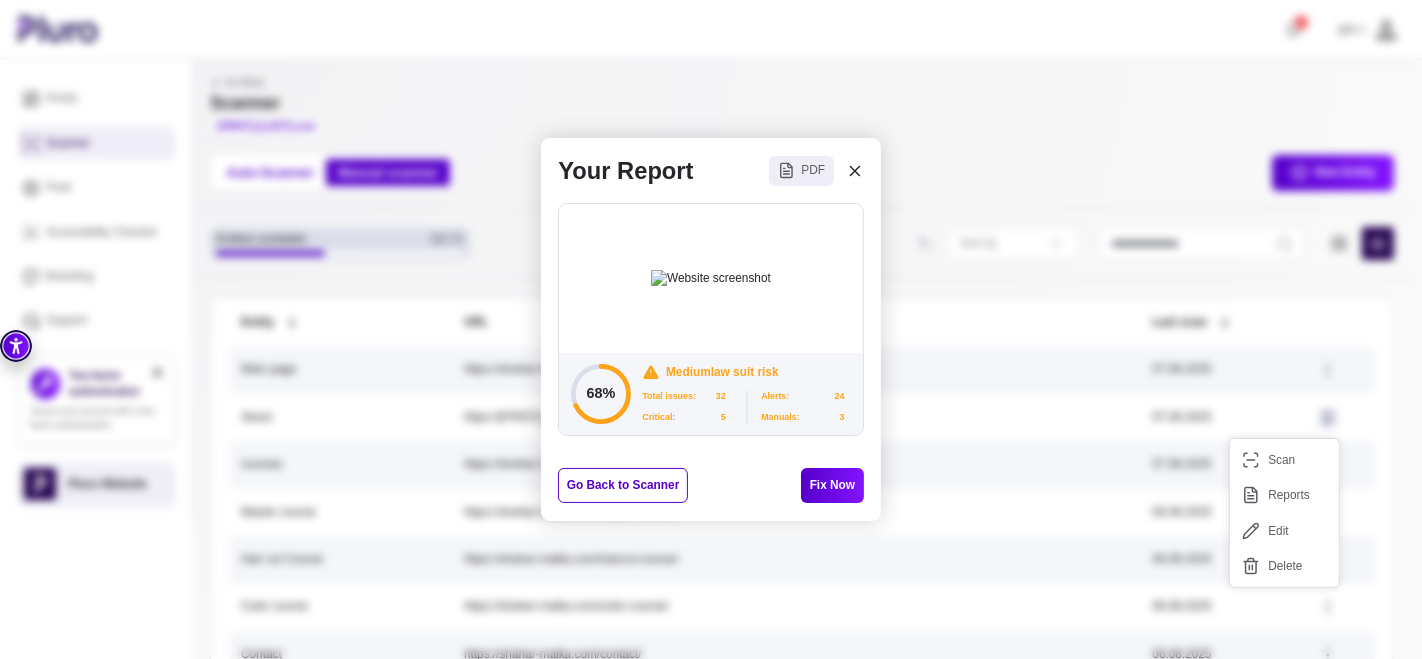 click 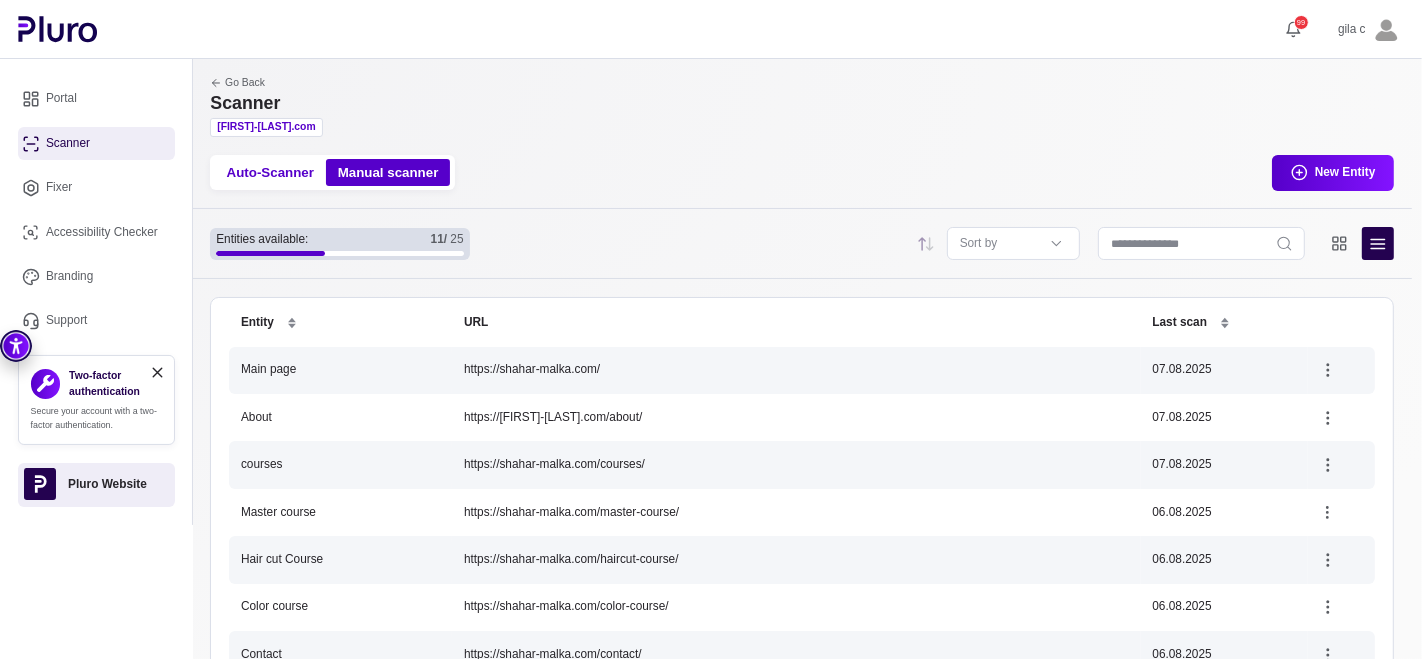 click 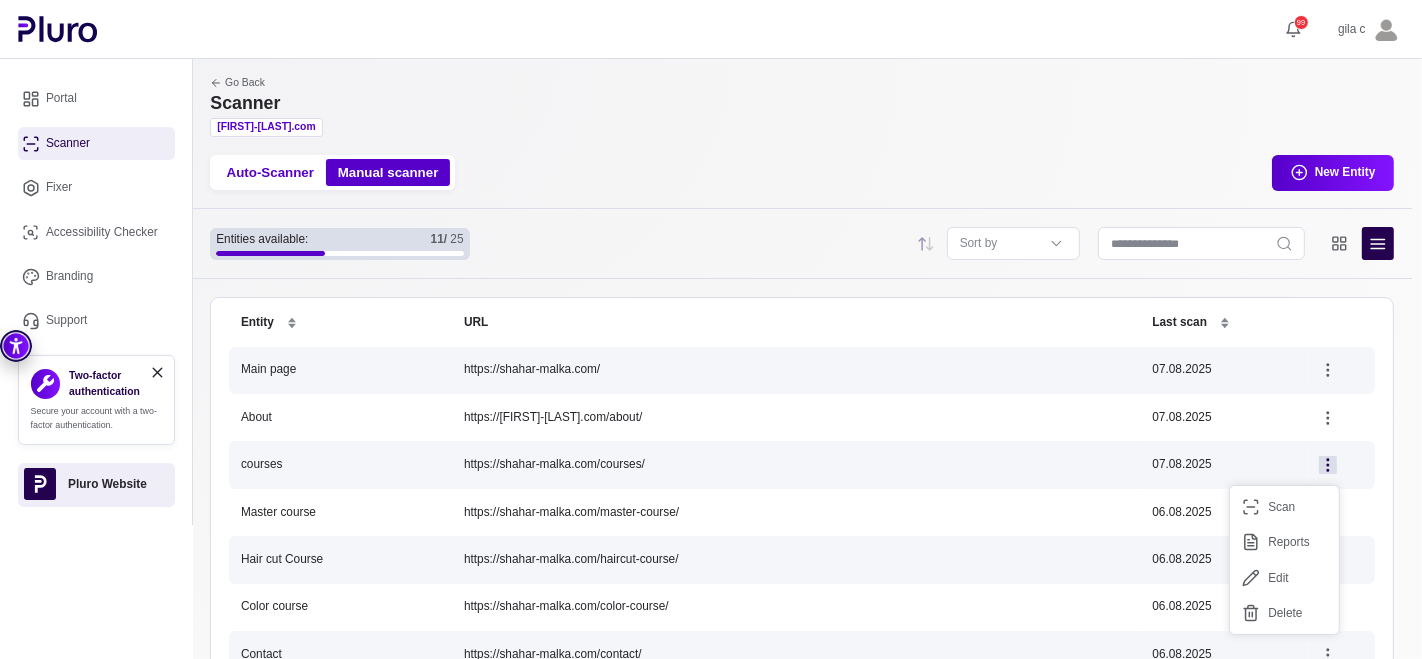 click on "Scan" at bounding box center [1284, 507] 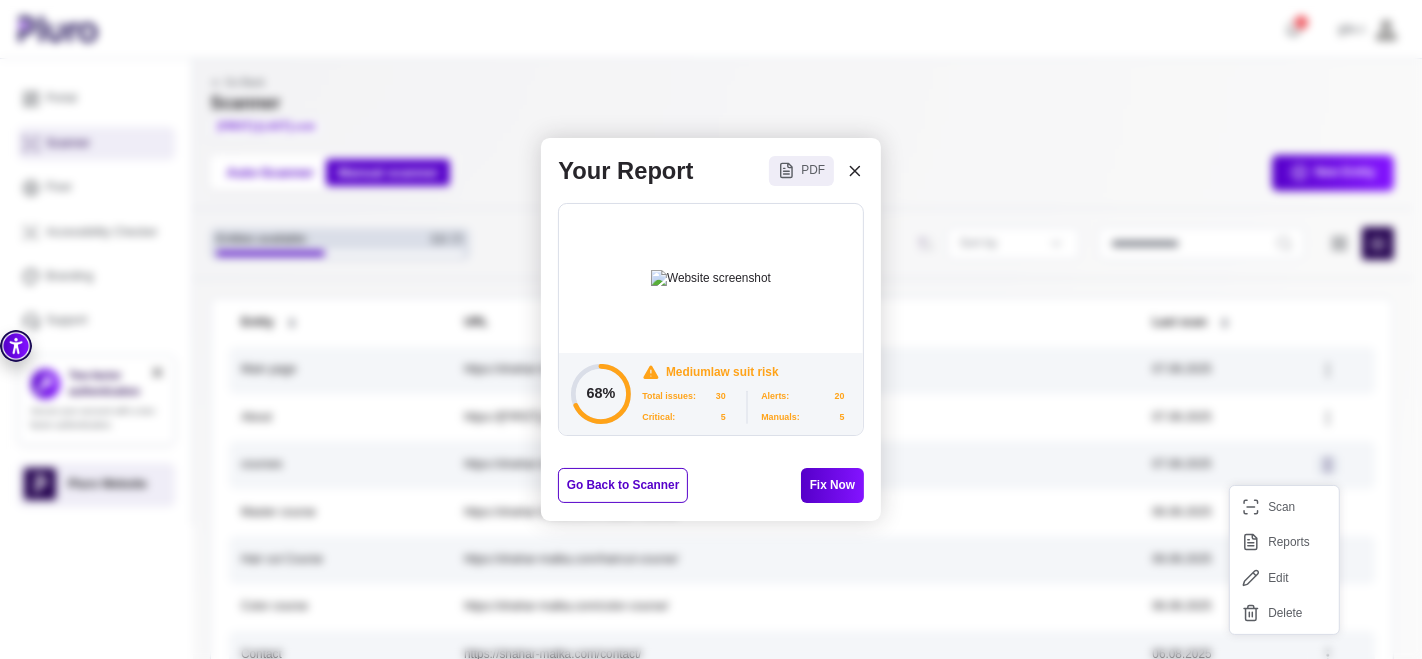 click 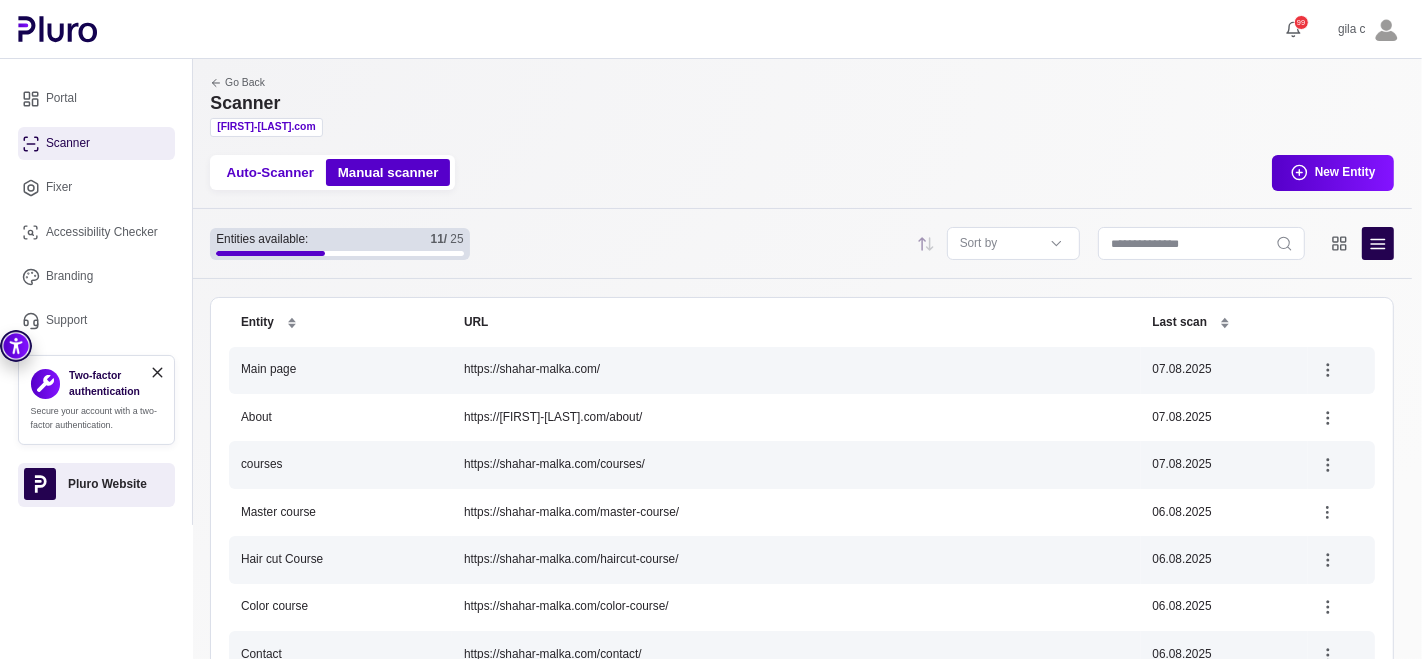 scroll, scrollTop: 222, scrollLeft: 0, axis: vertical 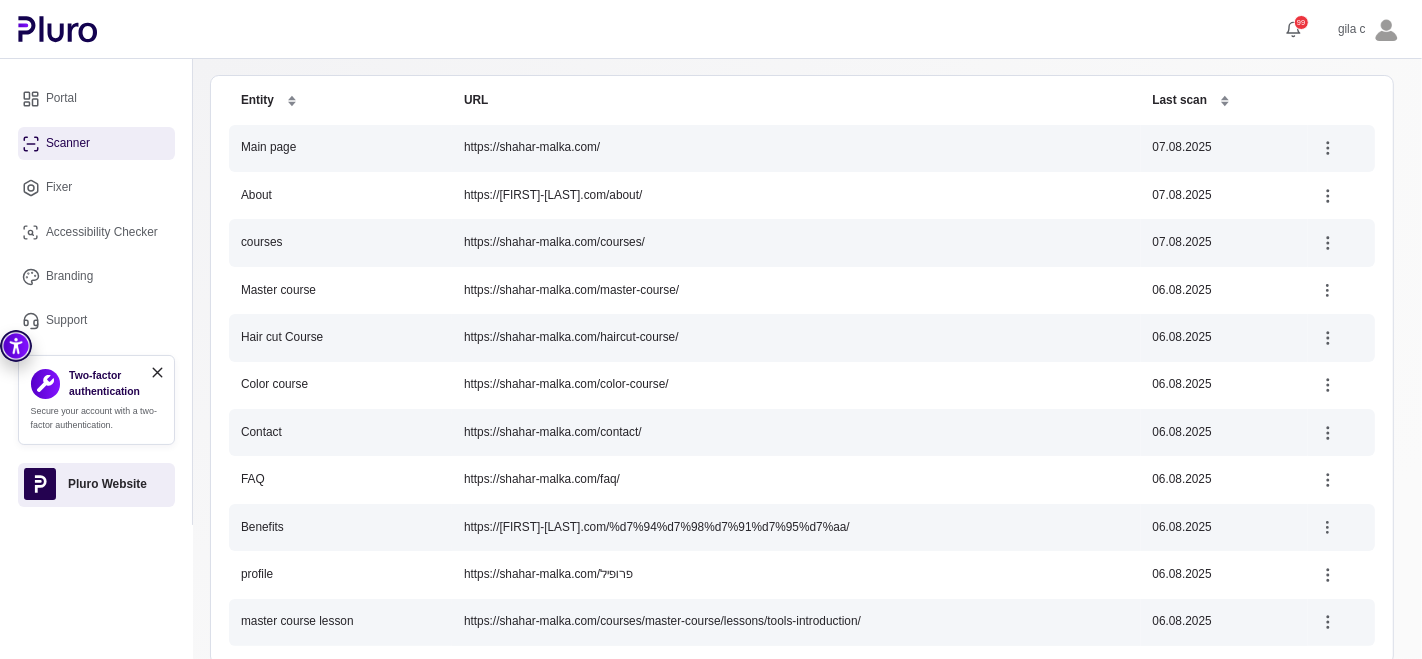 click 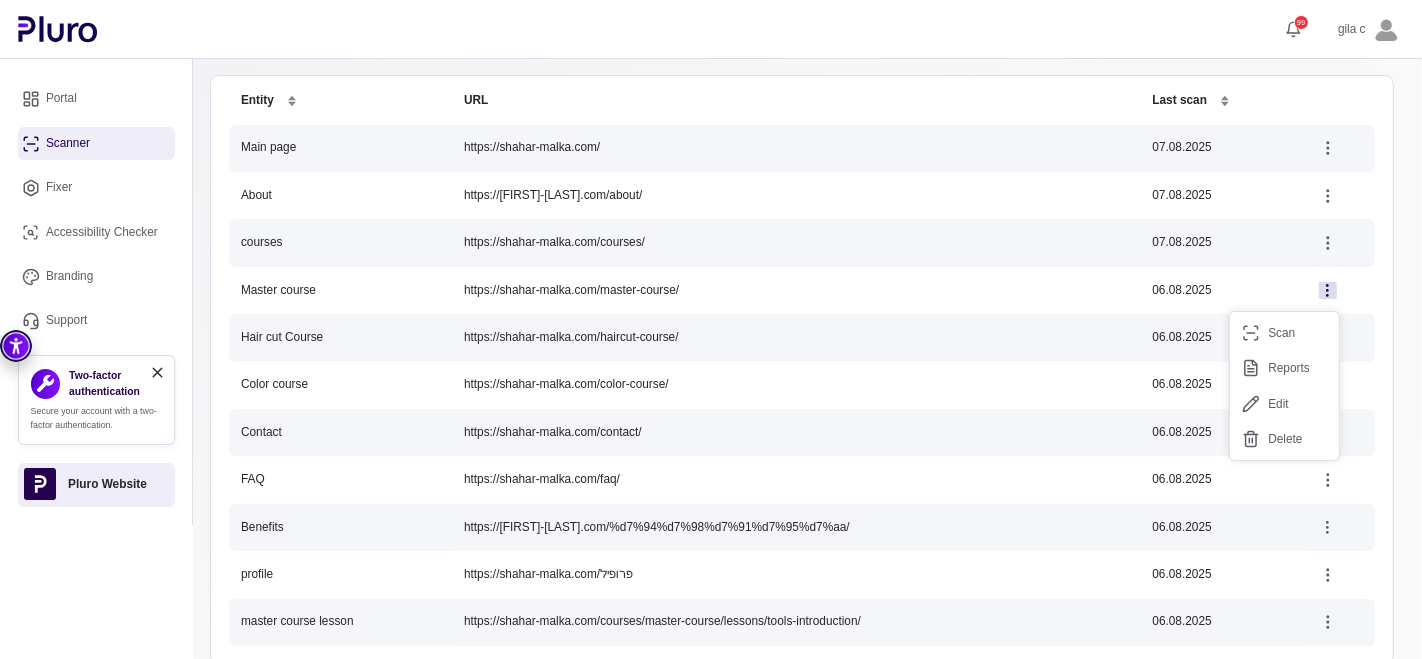 click on "Scan" at bounding box center (1284, 333) 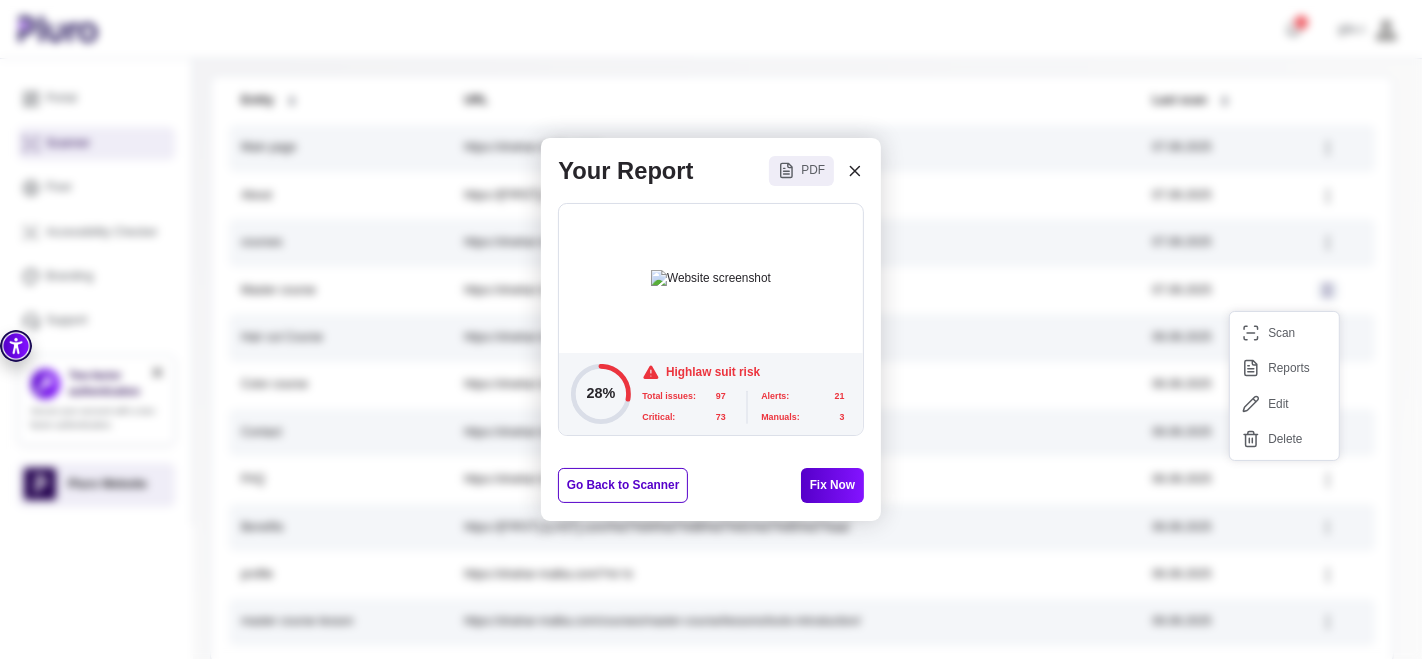click 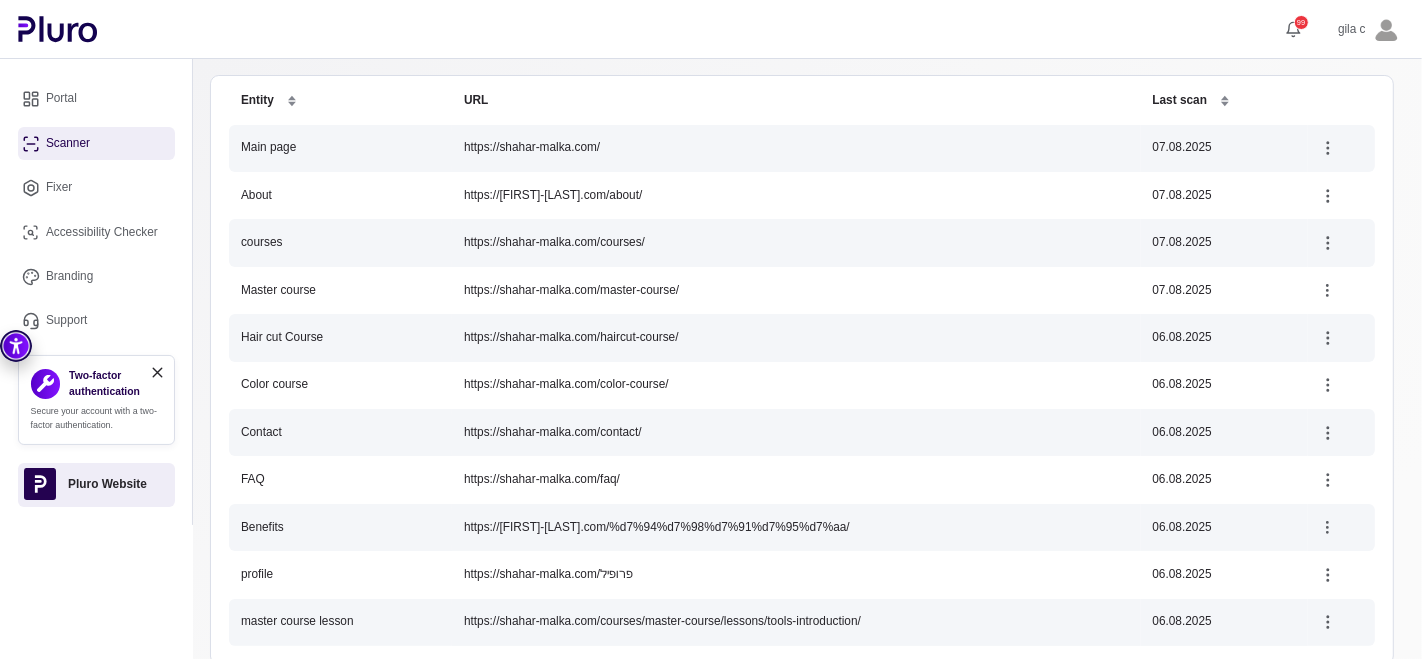 click 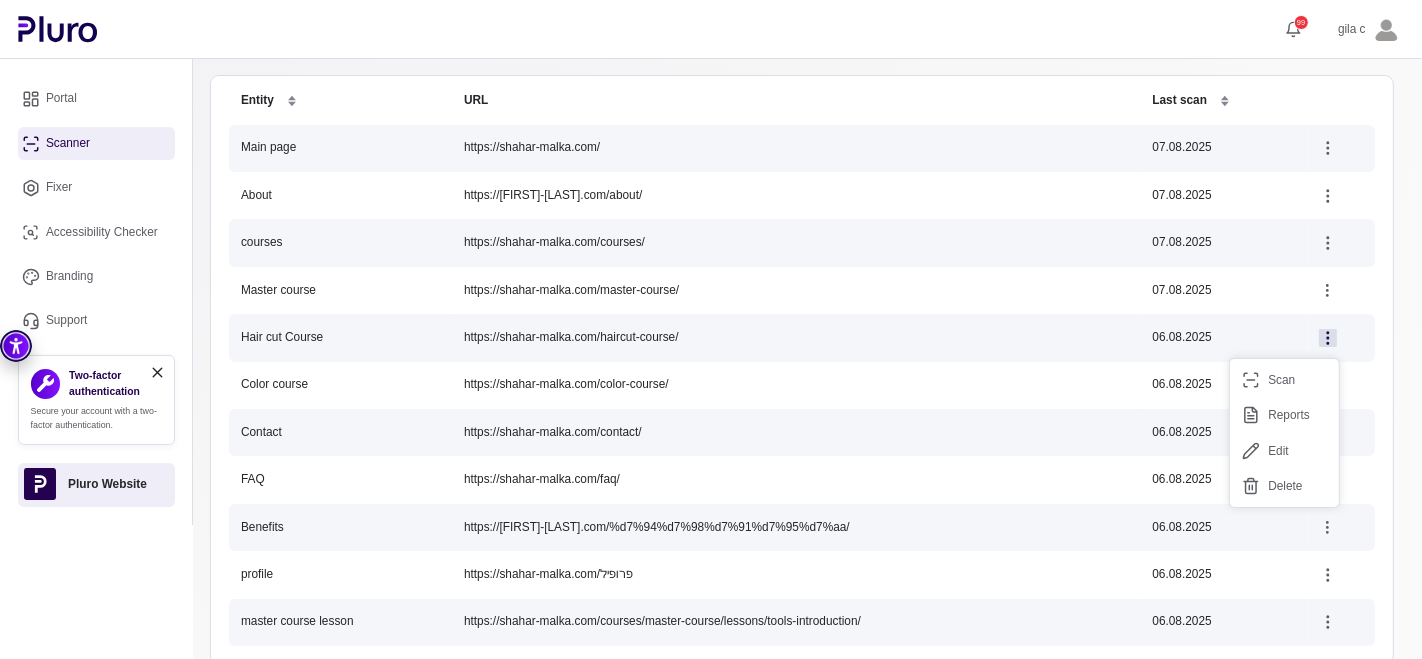 click on "Scan" at bounding box center (1284, 380) 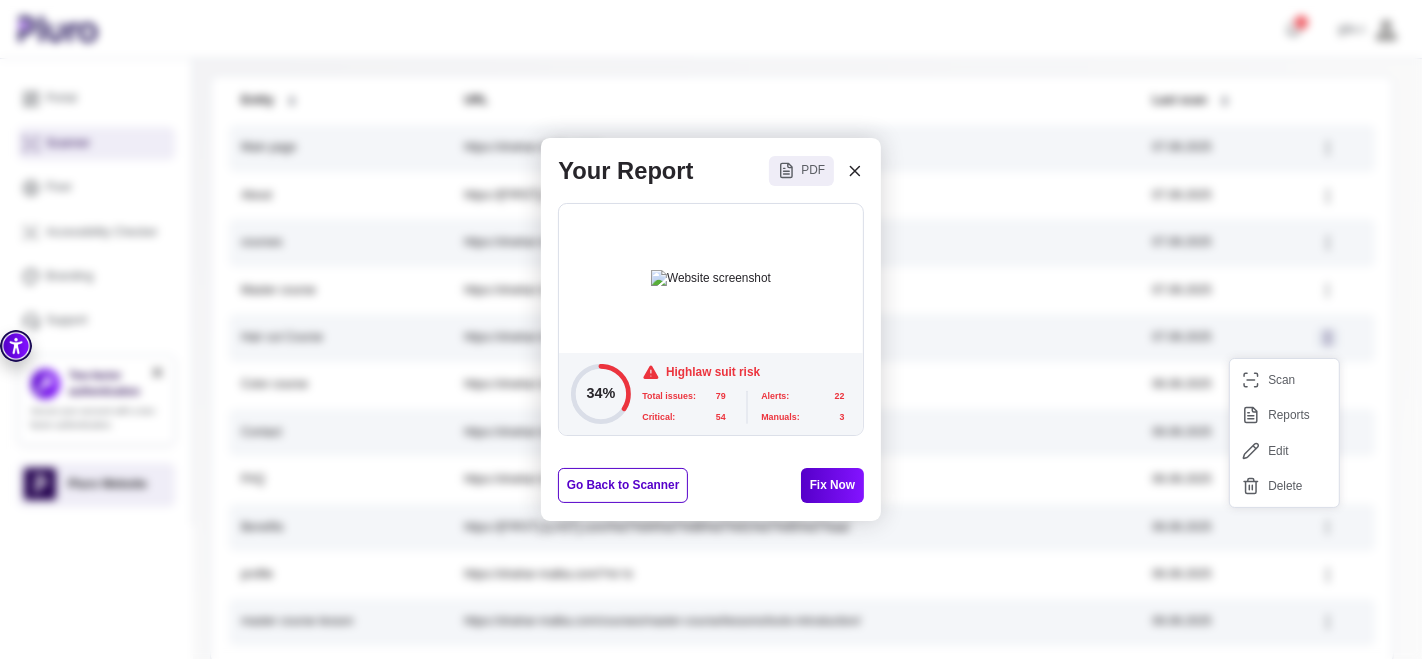 click 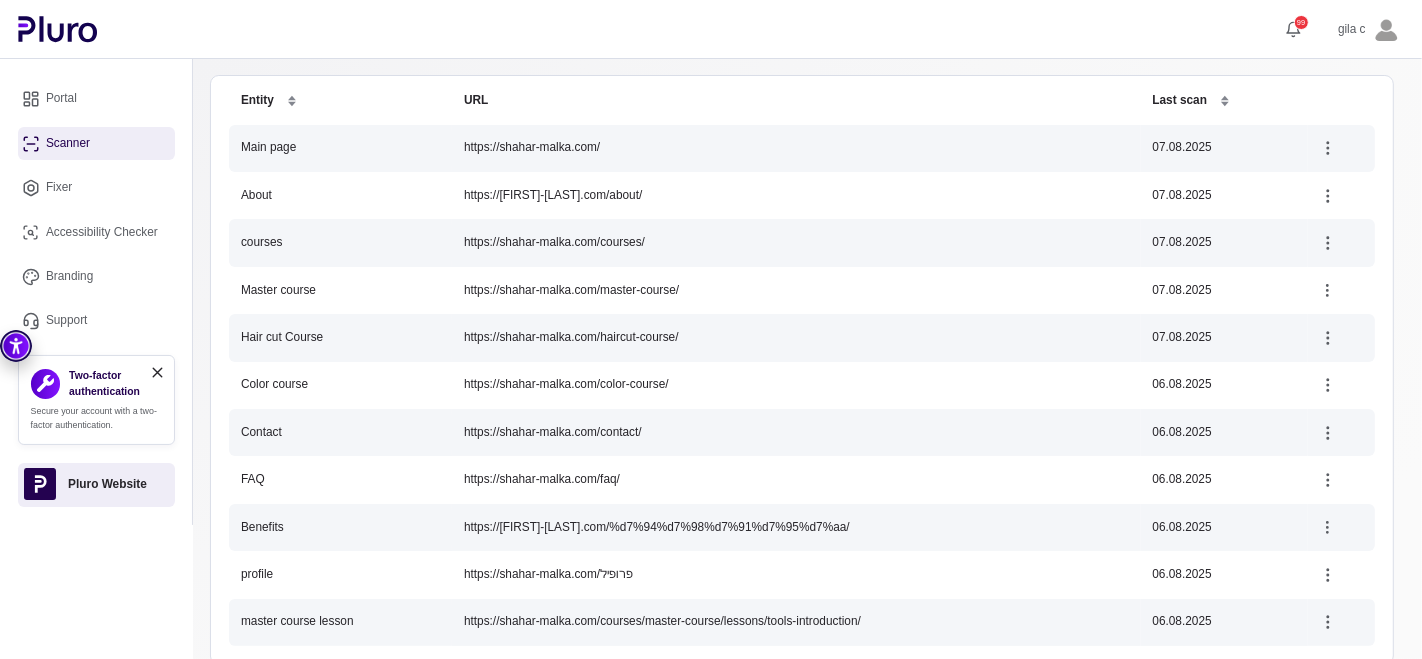 click 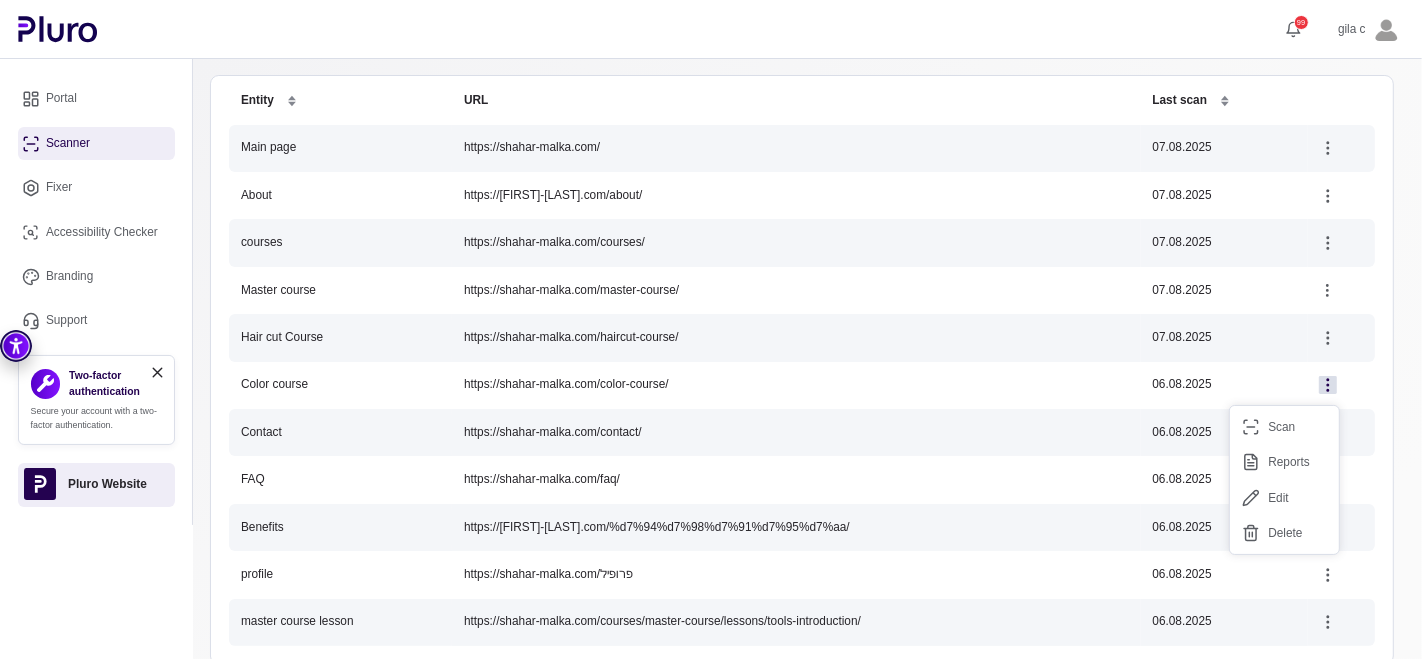 click on "Scan" at bounding box center [1284, 427] 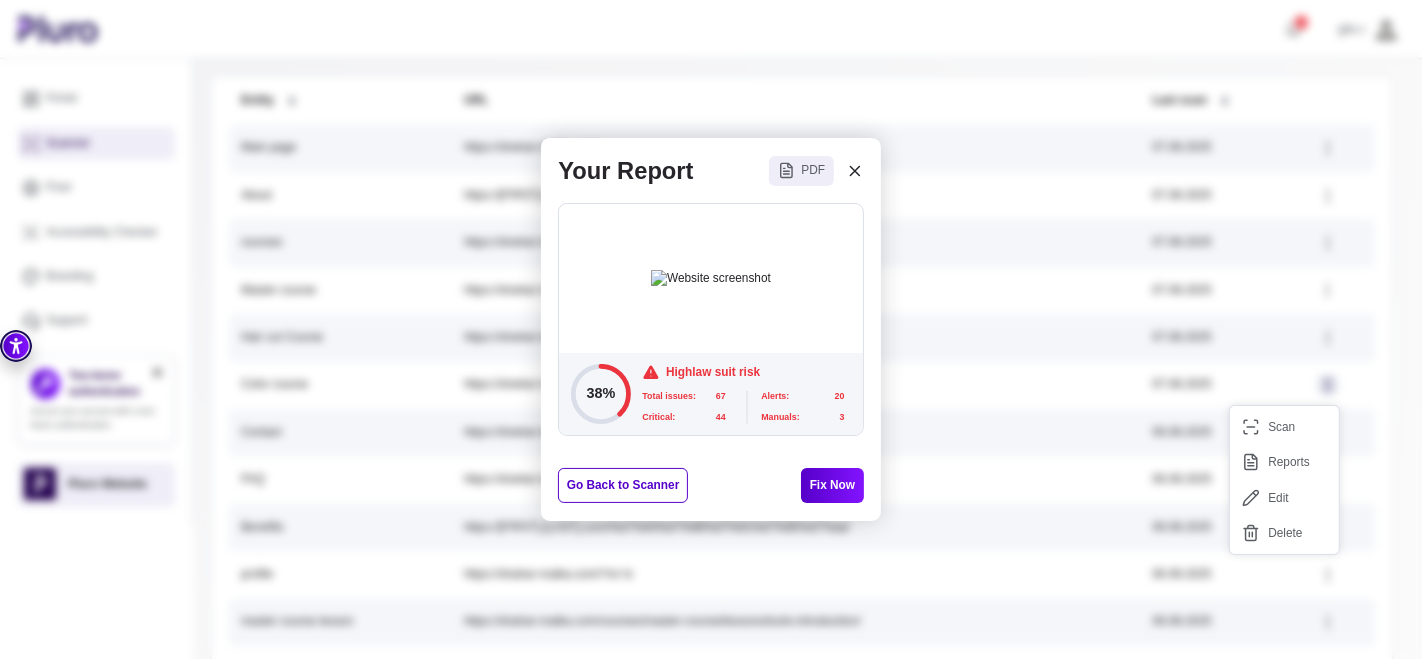 click 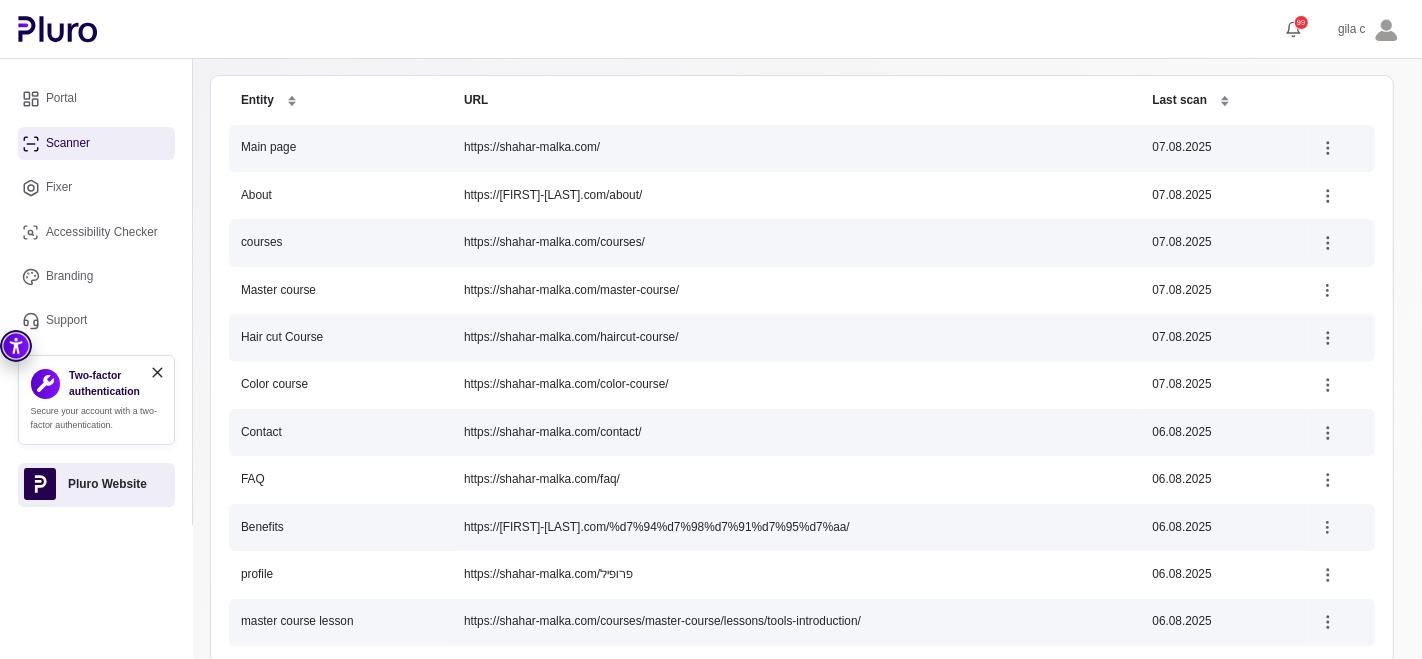 click 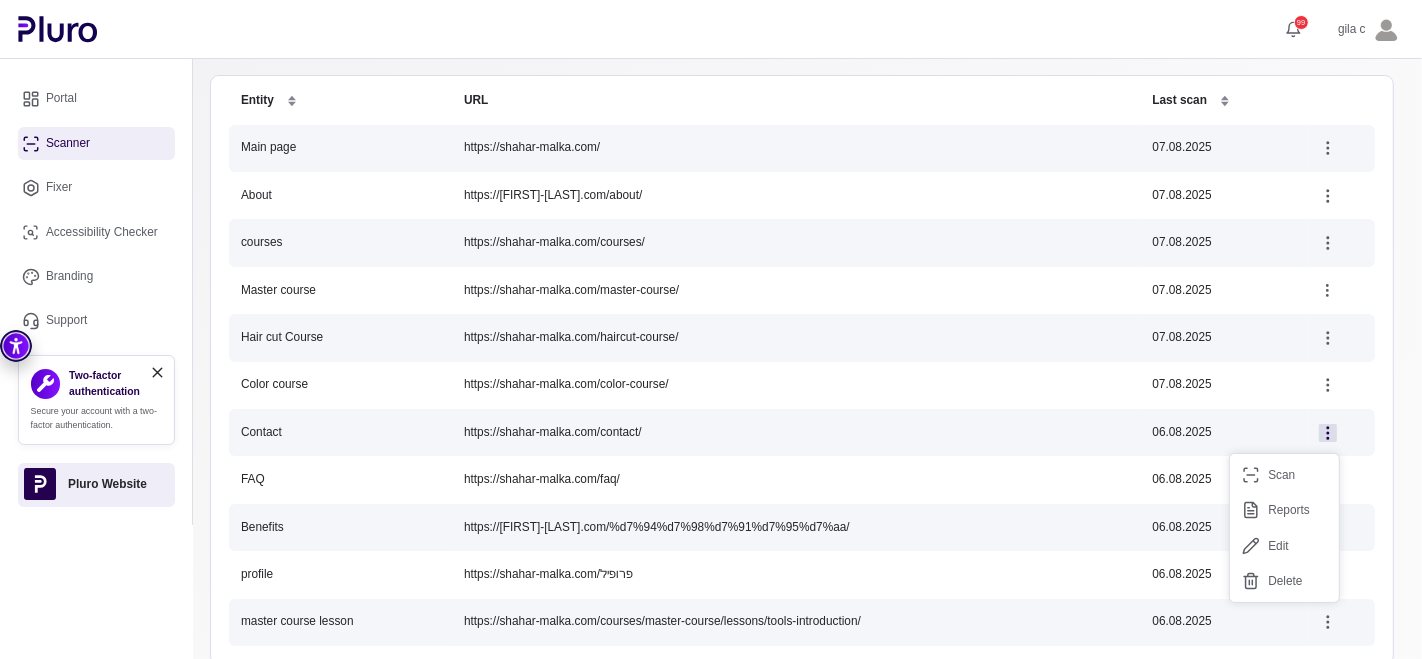 click 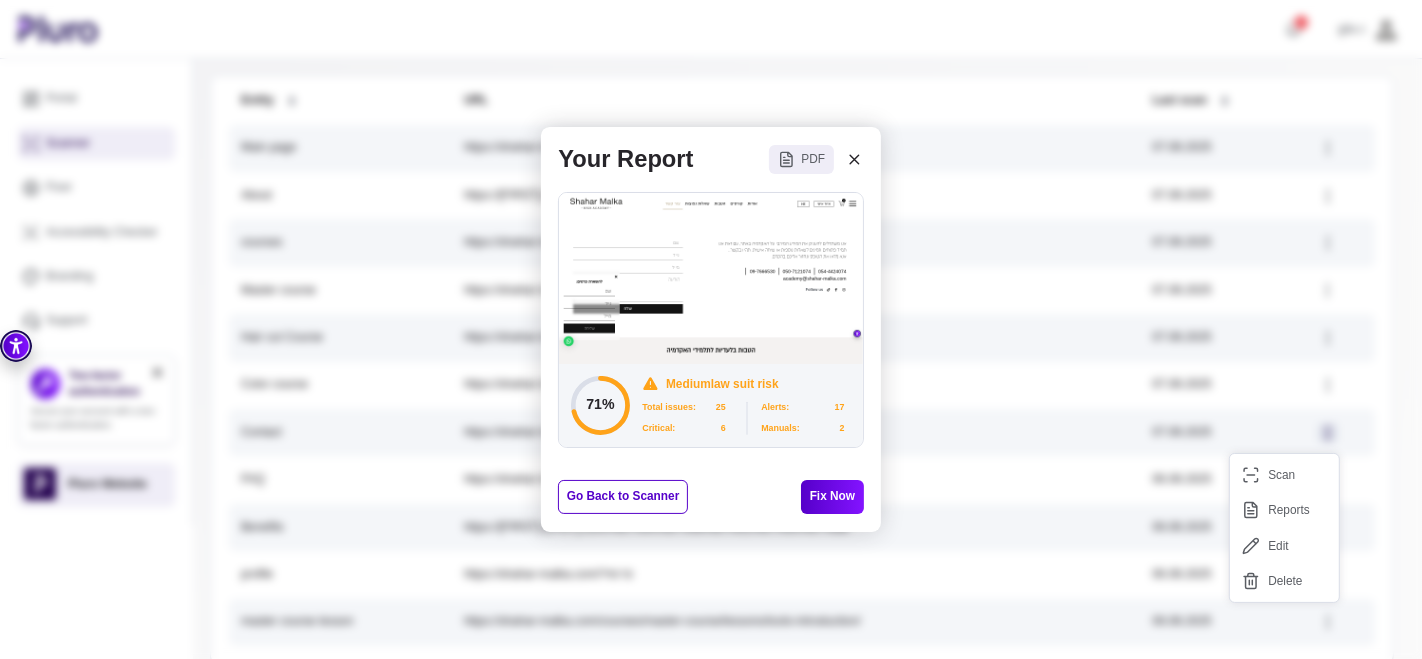 click 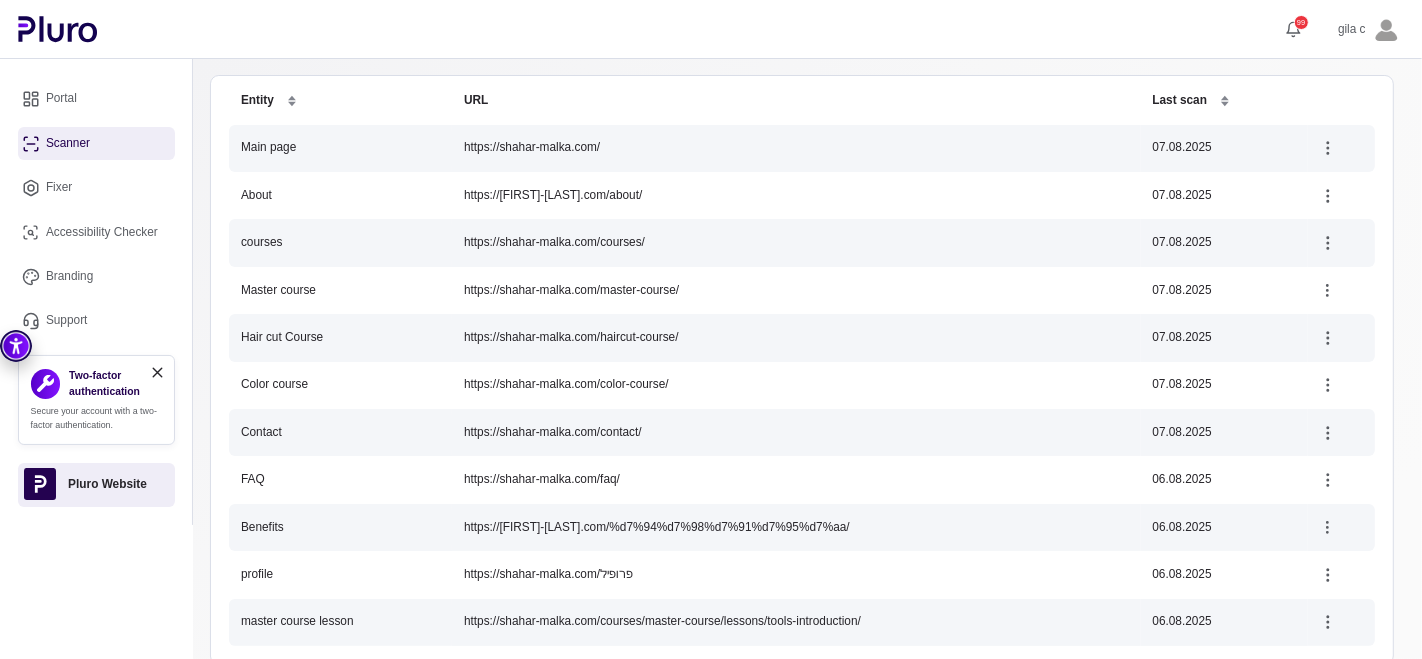 click 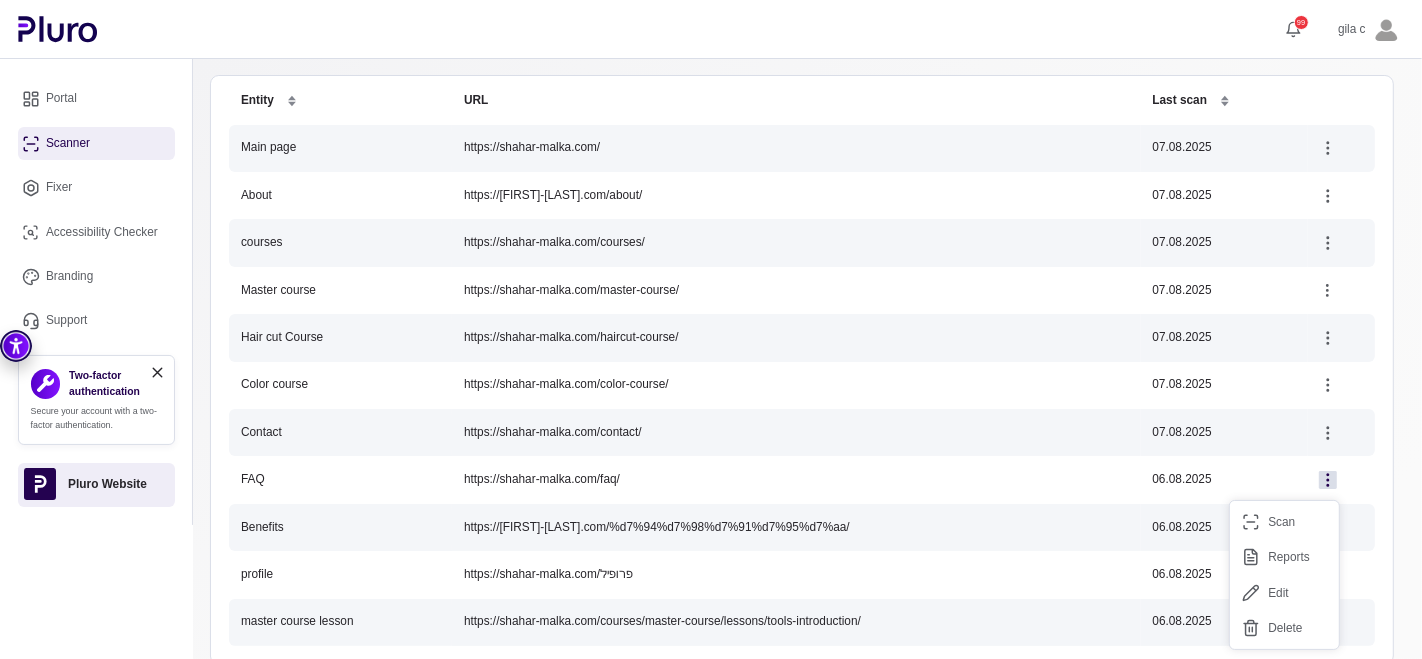 click on "Scan" at bounding box center [1284, 522] 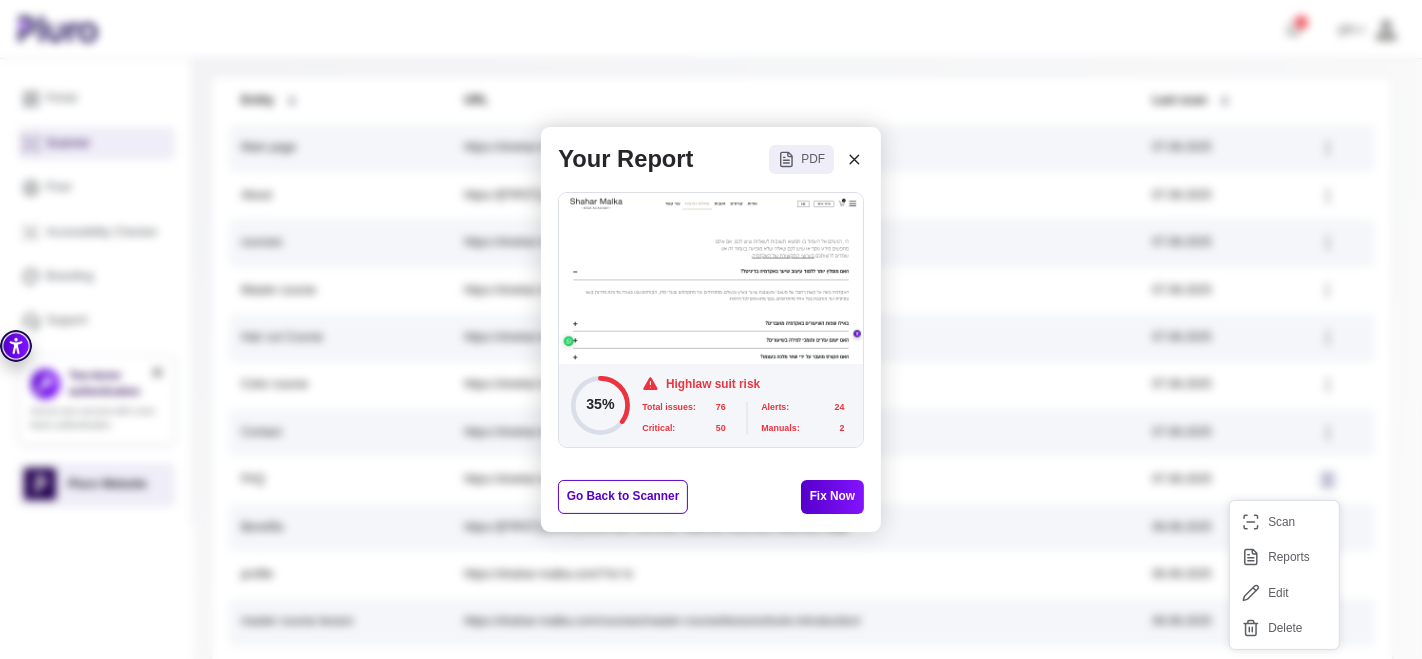 click 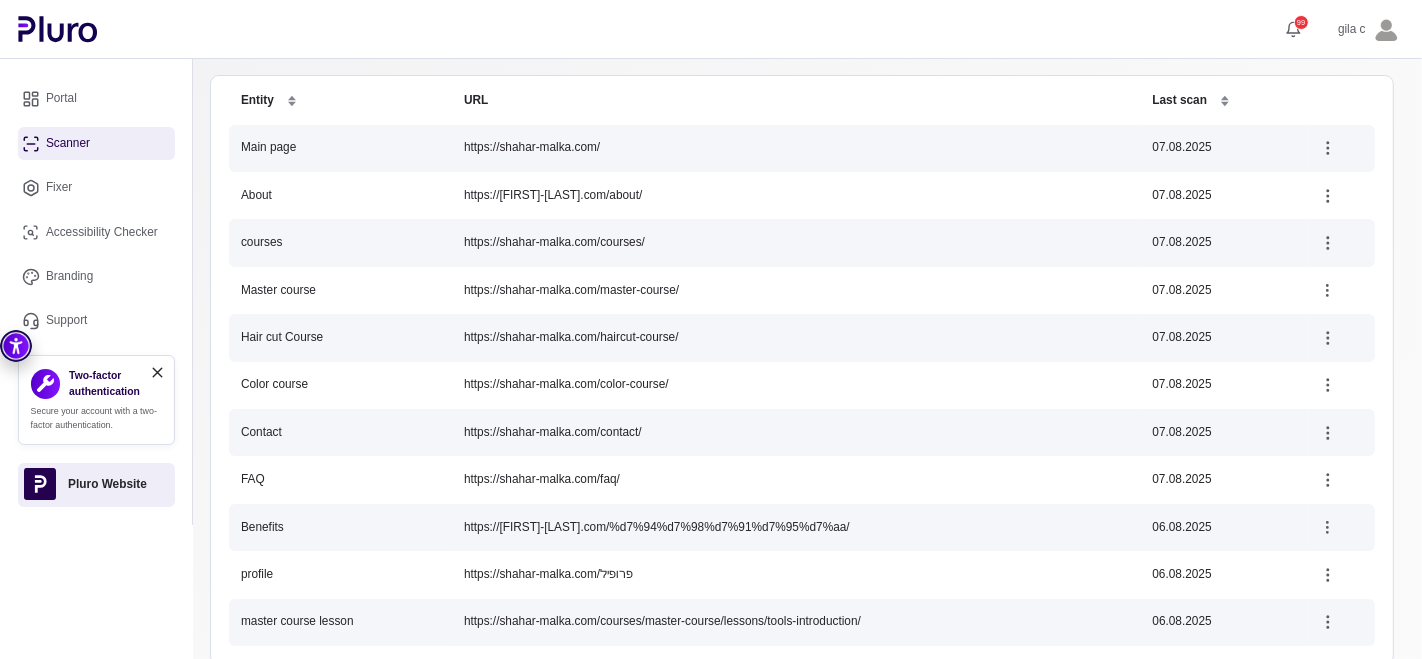 scroll, scrollTop: 244, scrollLeft: 0, axis: vertical 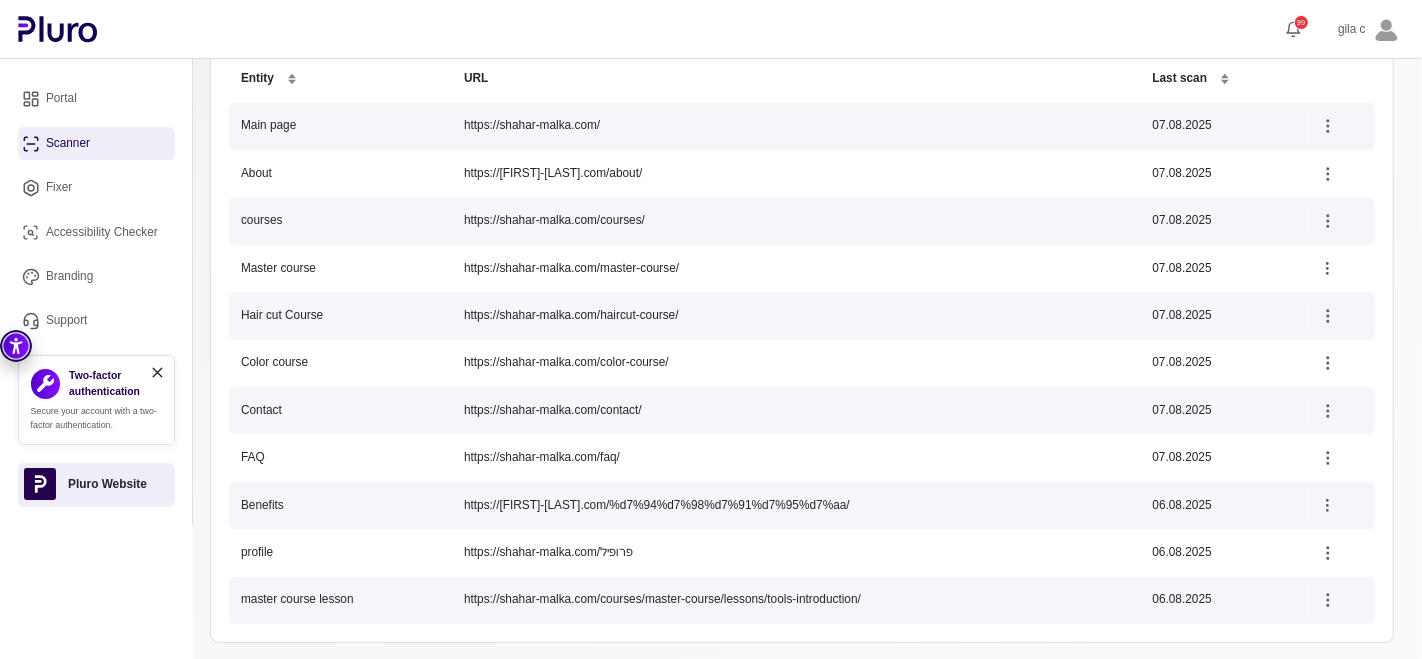click 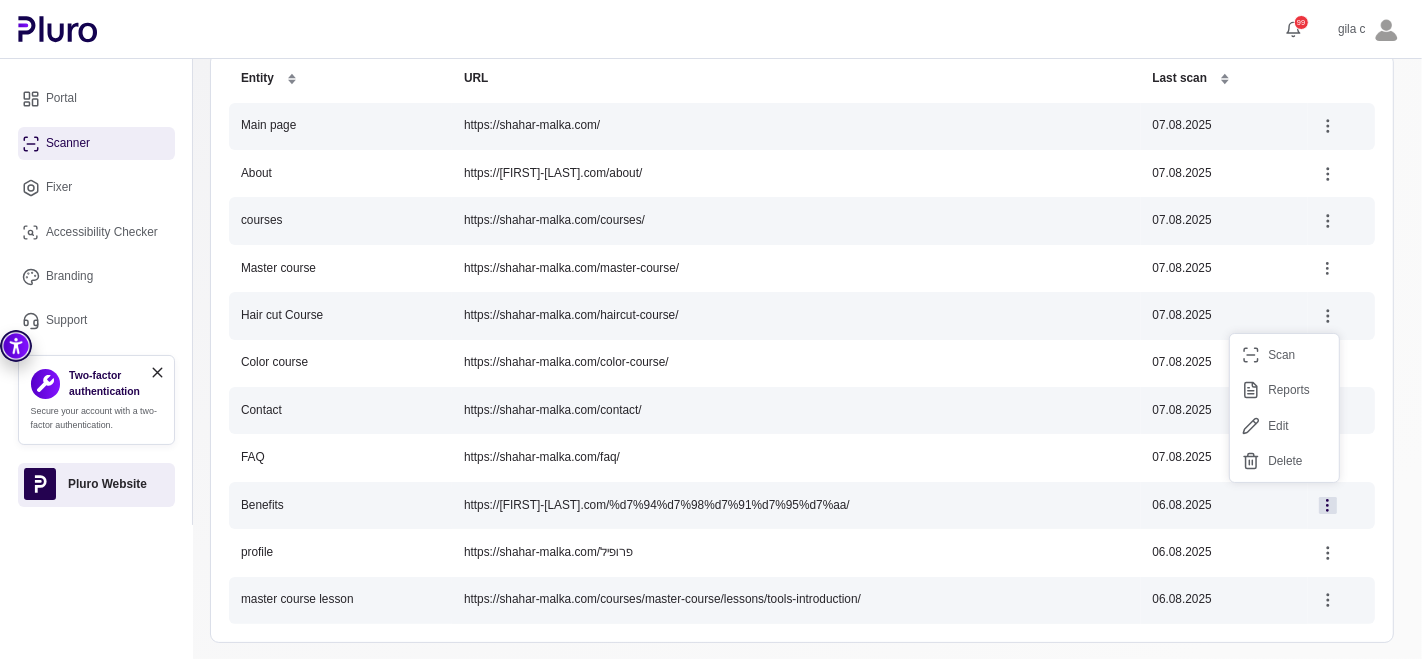 click on "Scan" at bounding box center (1284, 355) 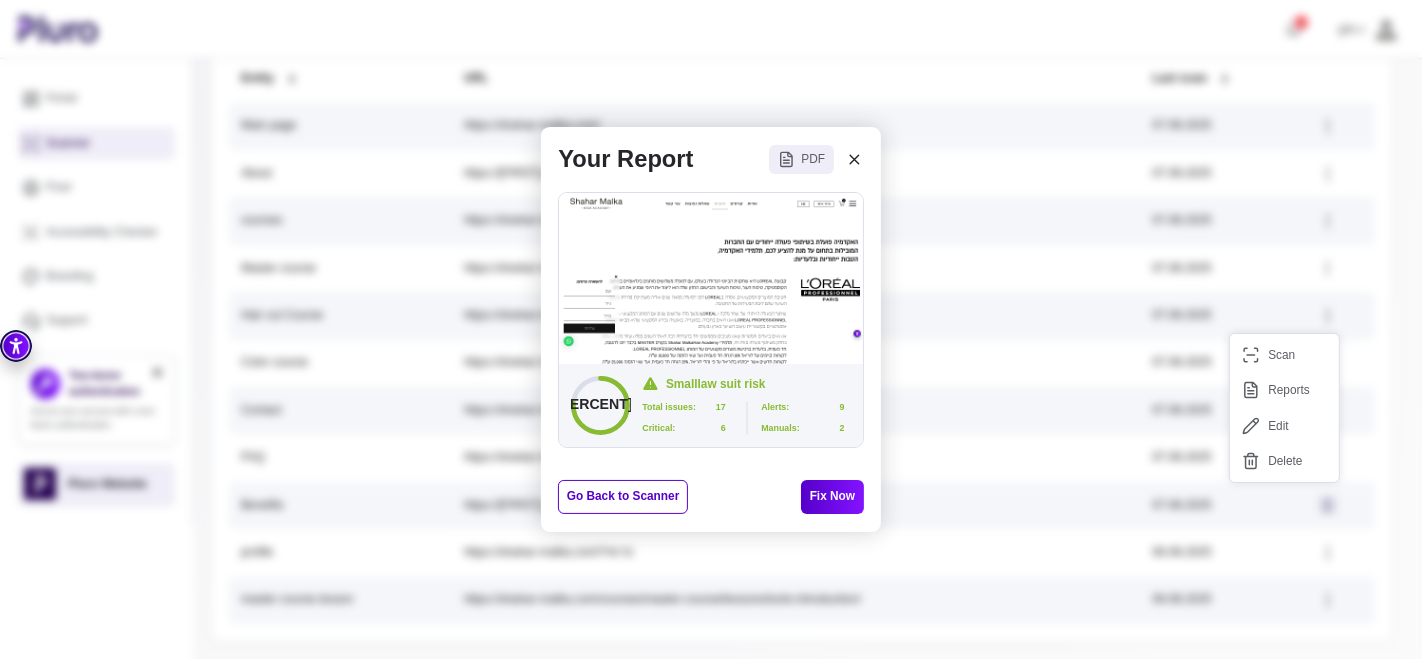 click 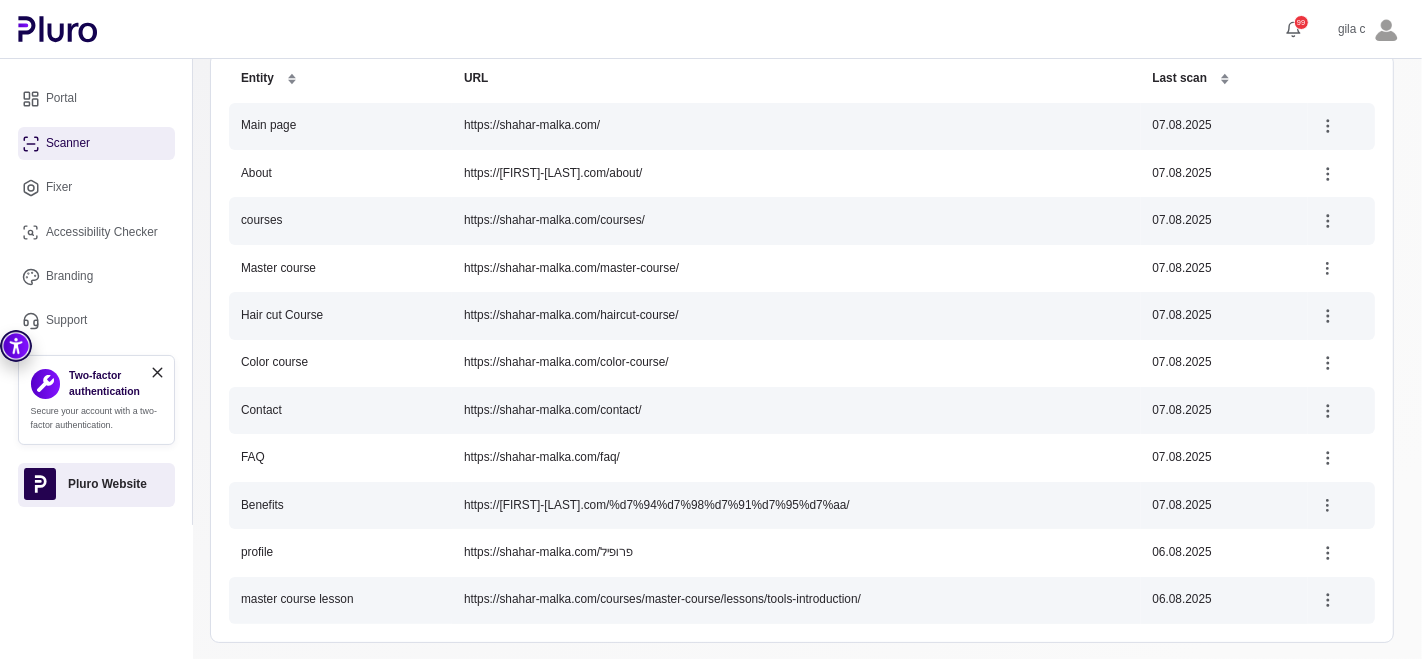click 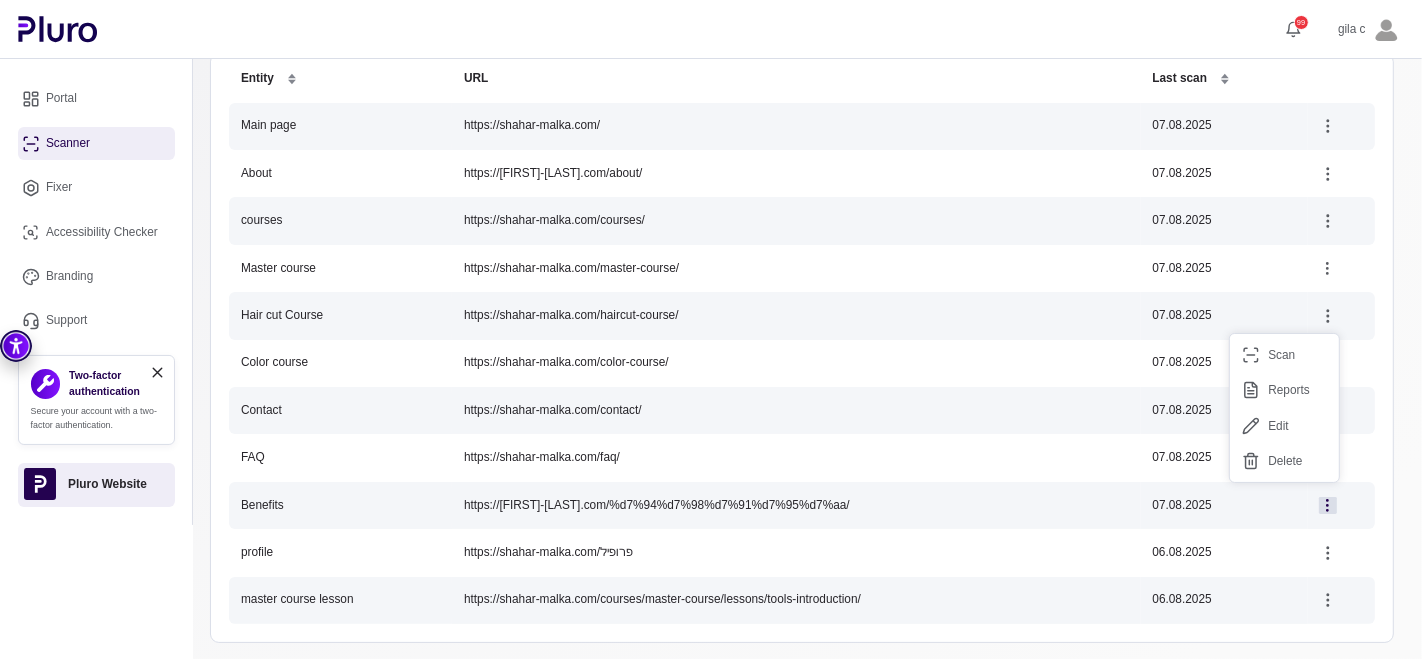 click on "Scan" at bounding box center [1284, 355] 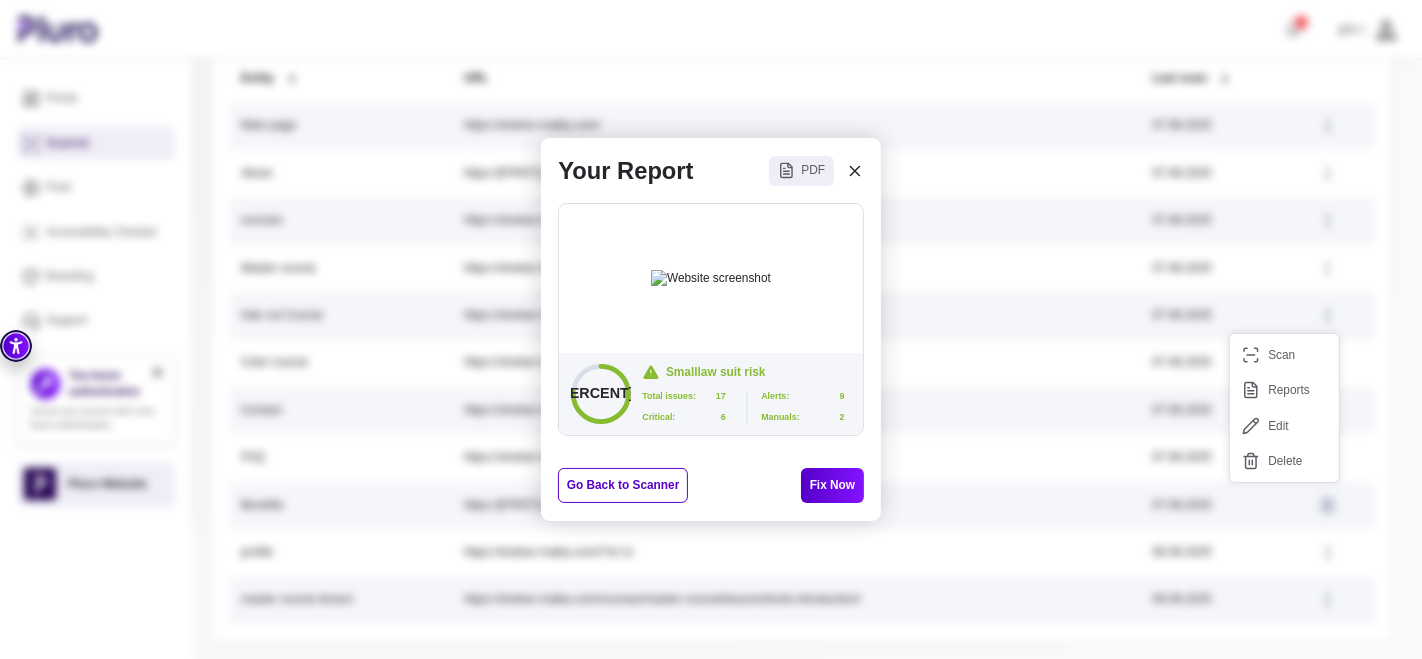click 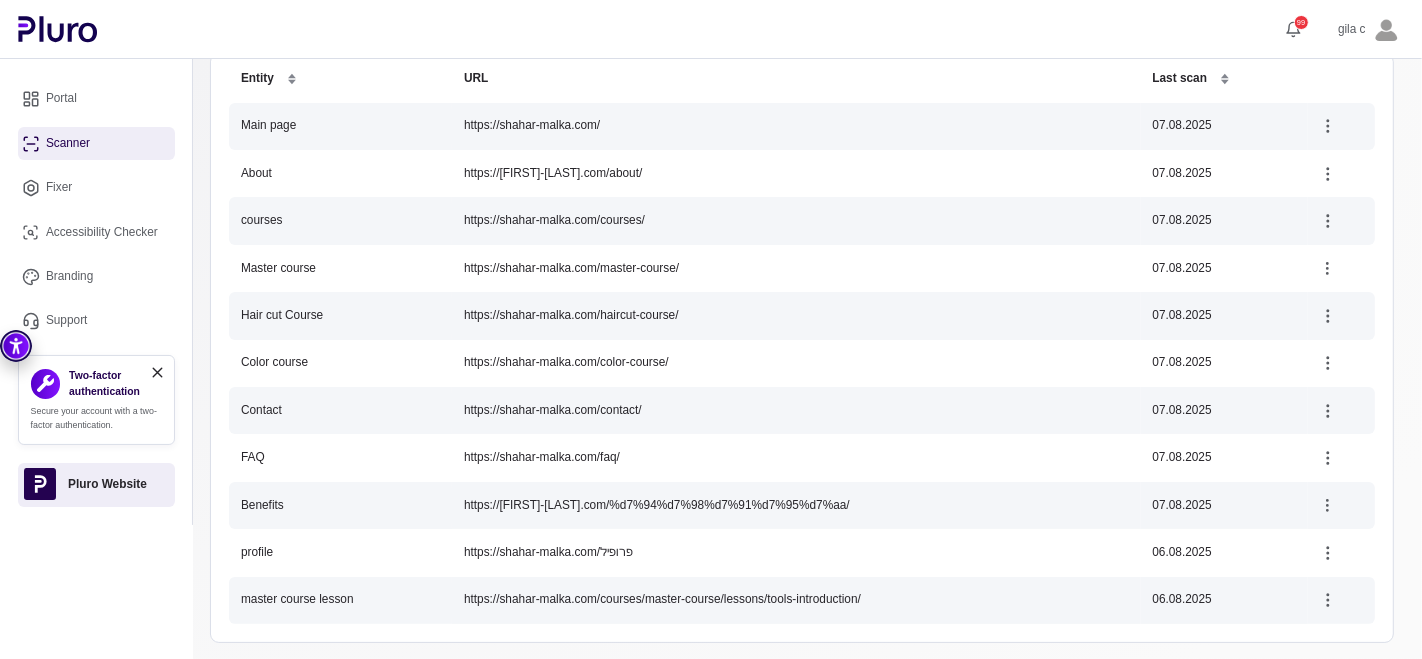 click 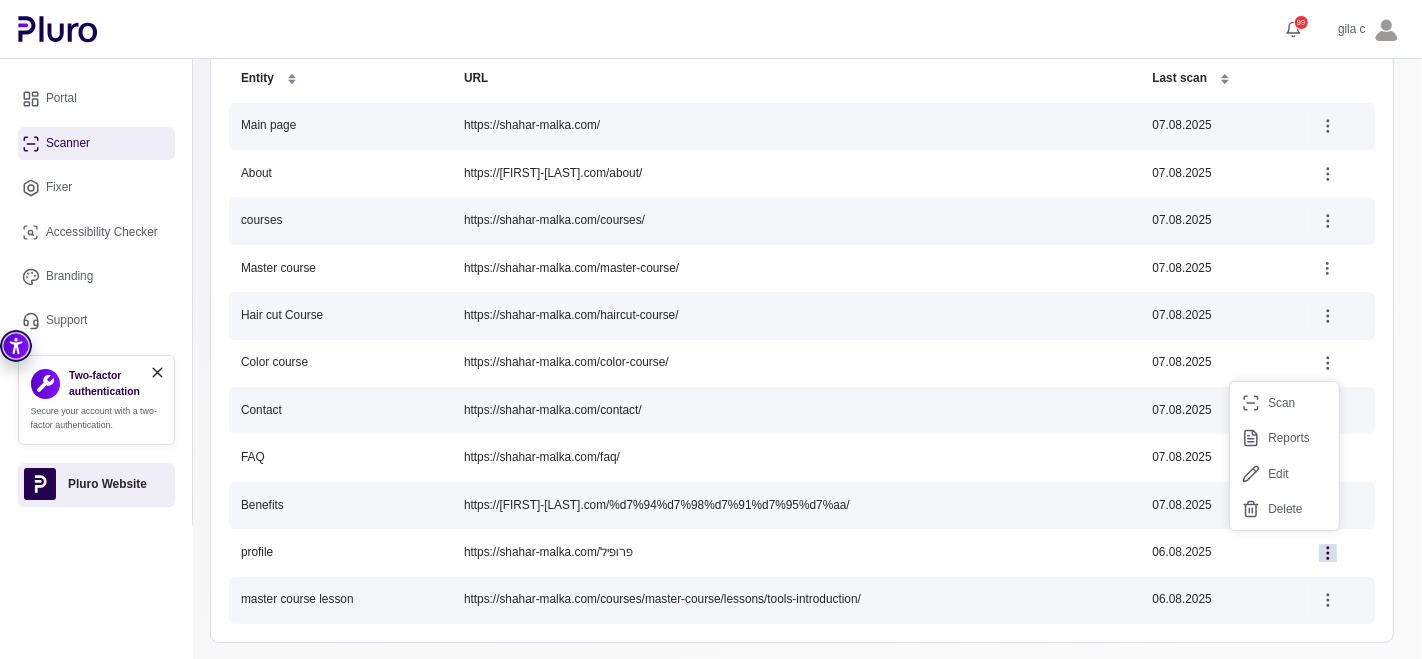 click on "Scan" at bounding box center [1284, 403] 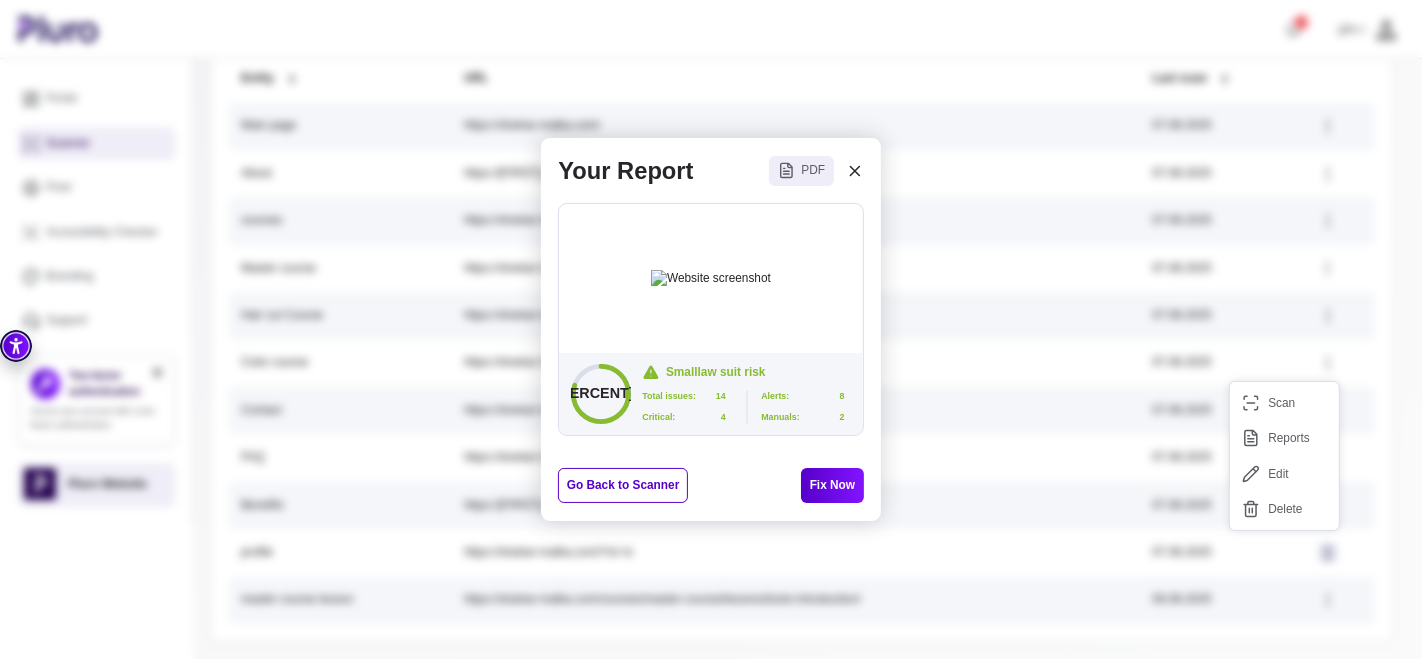 click 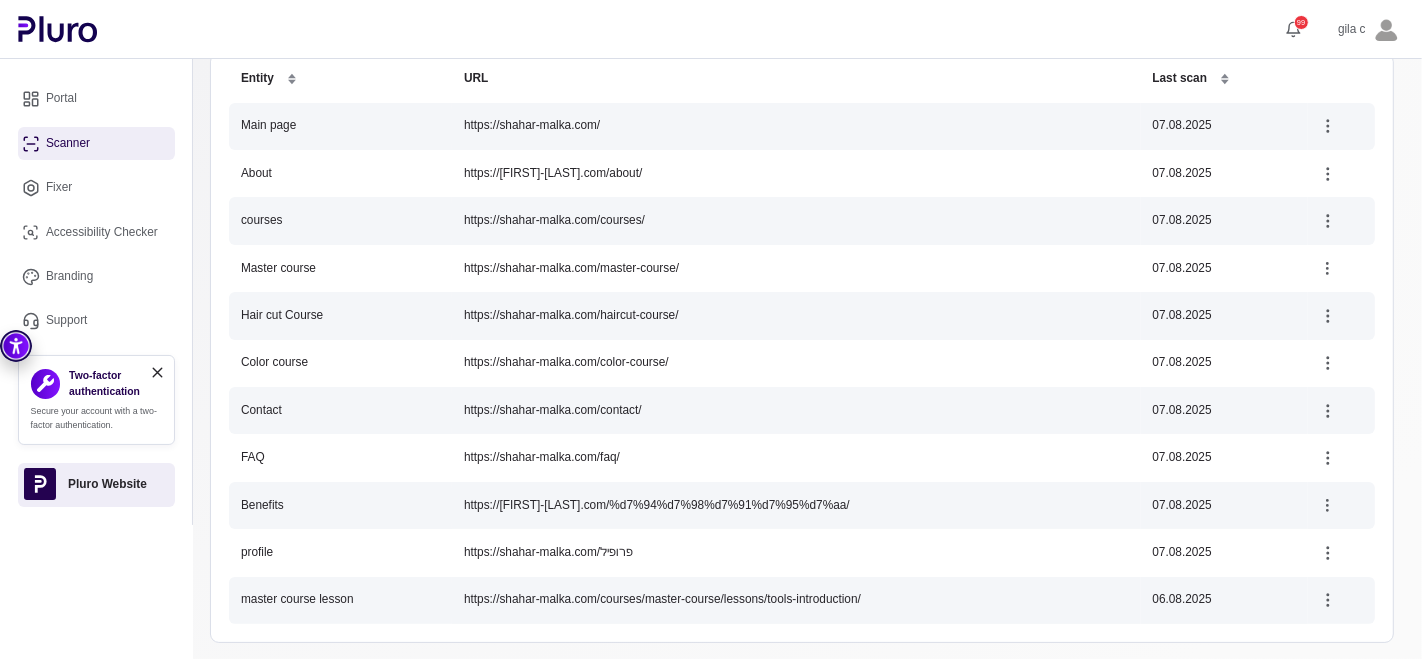 click 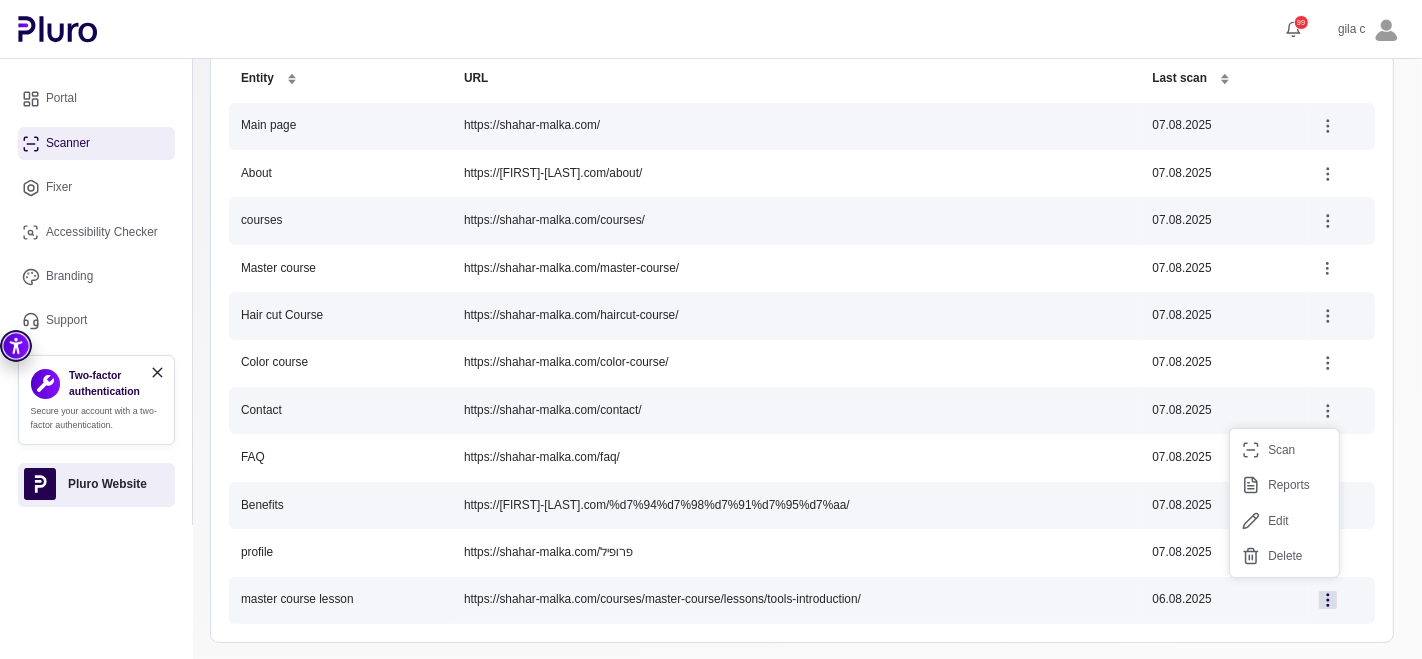click on "Scan" at bounding box center [1284, 450] 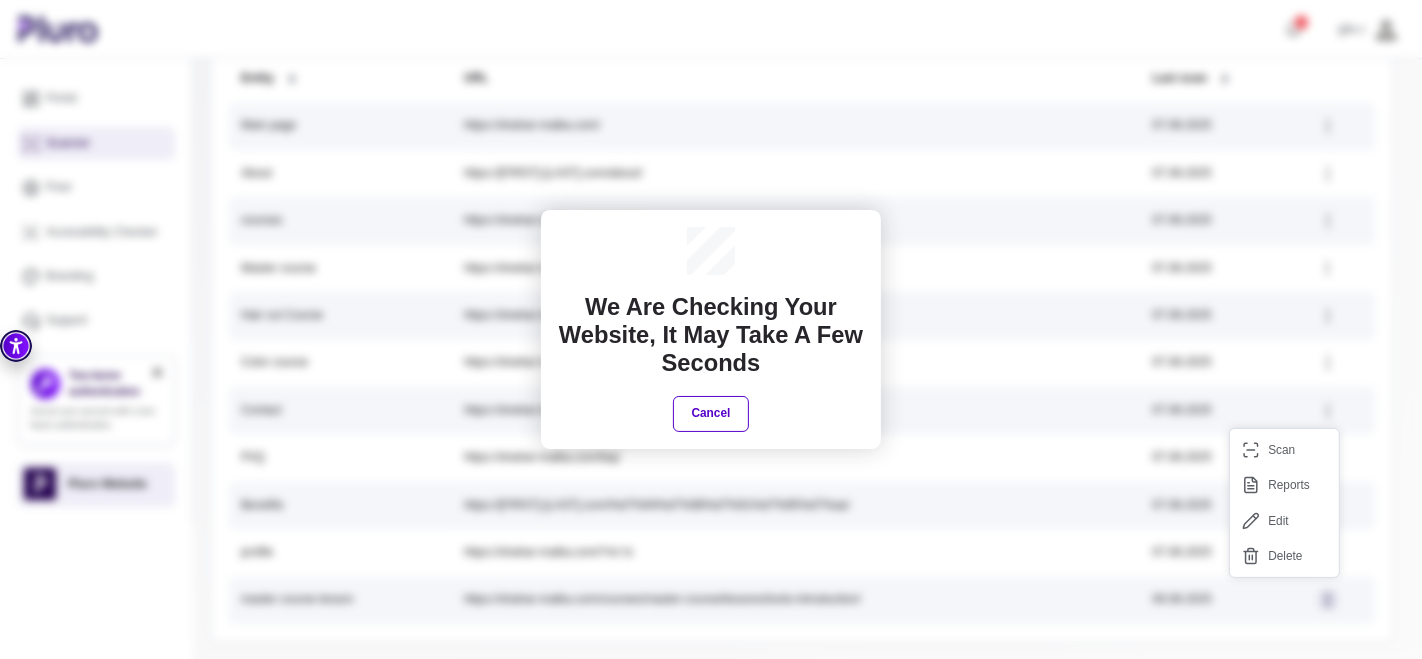 click on "We are checking your website, It may take a few seconds" at bounding box center [710, 335] 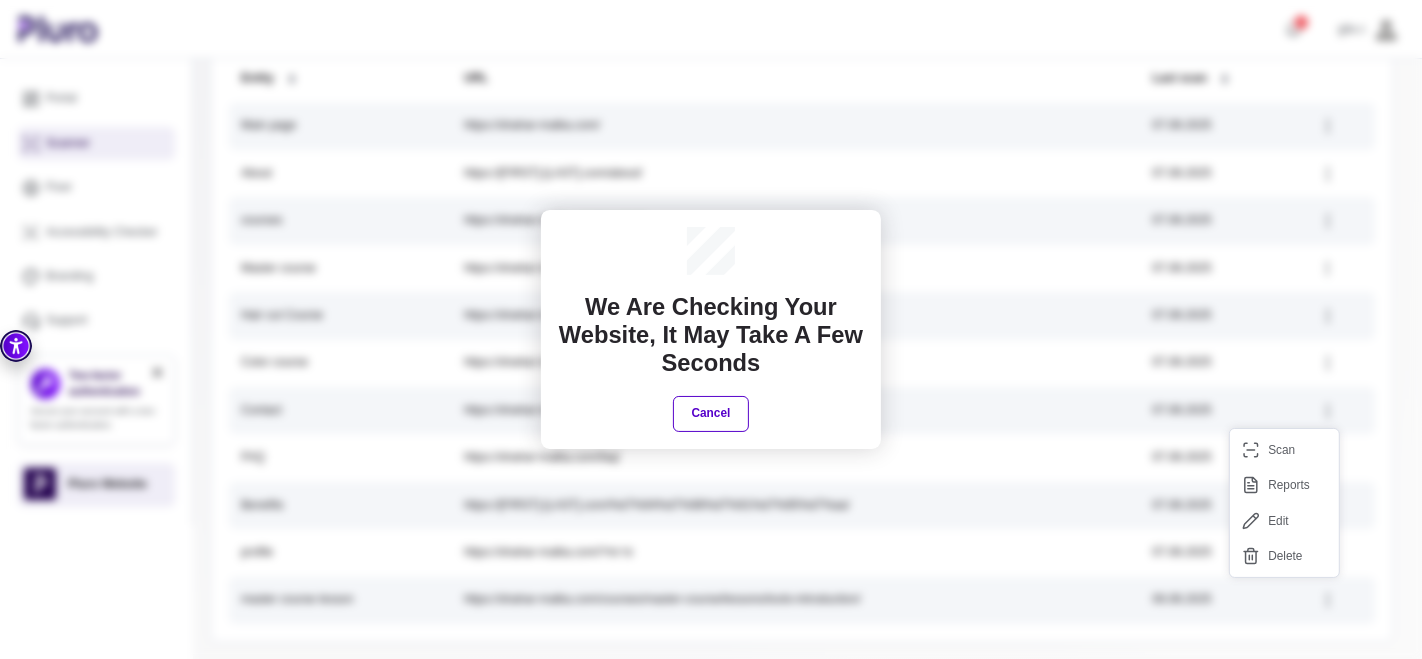 click on "We are checking your website, It may take a few seconds" at bounding box center [710, 335] 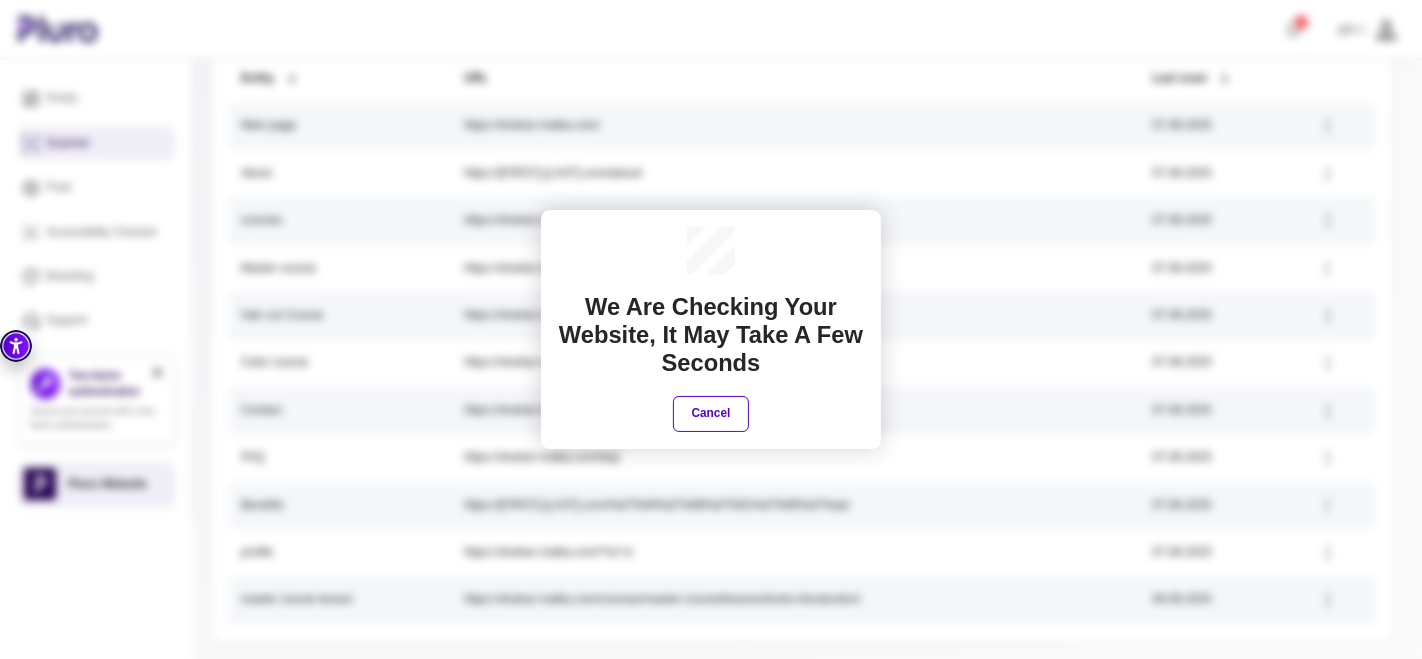 click on "We are checking your website, It may take a few seconds" at bounding box center (710, 335) 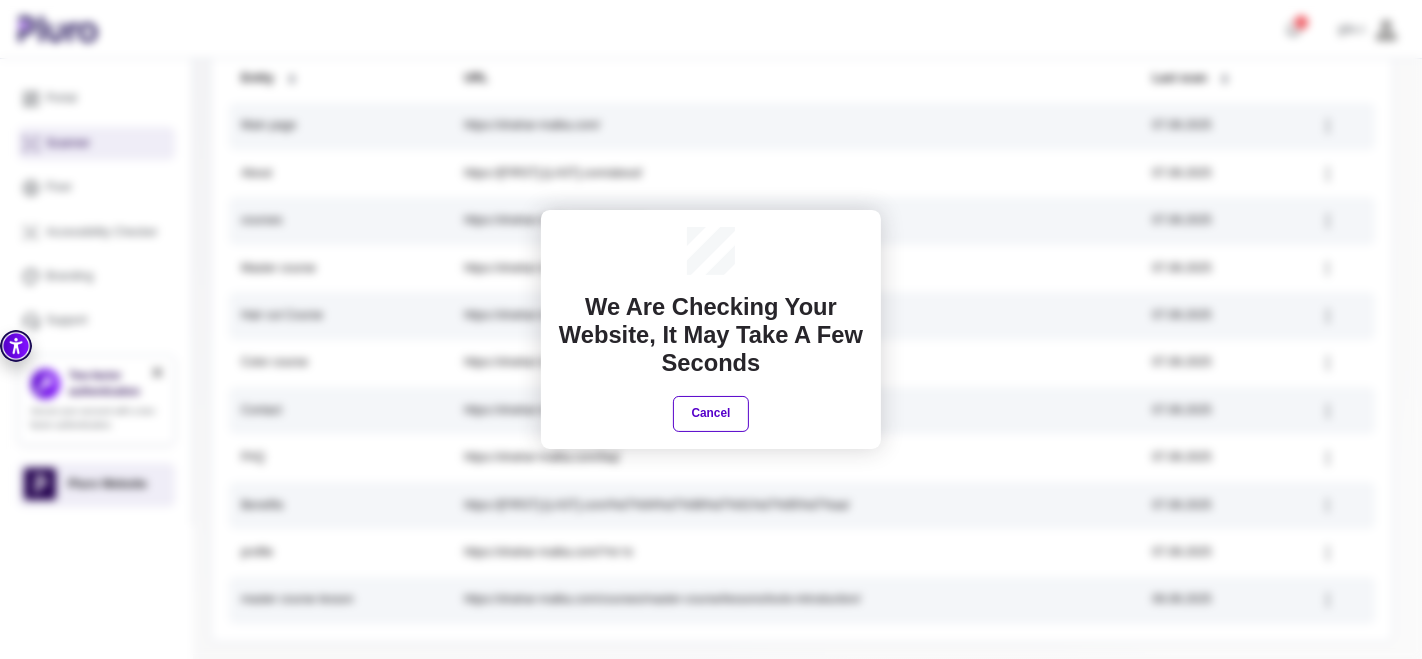 click on "We are checking your website, It may take a few seconds" at bounding box center (710, 335) 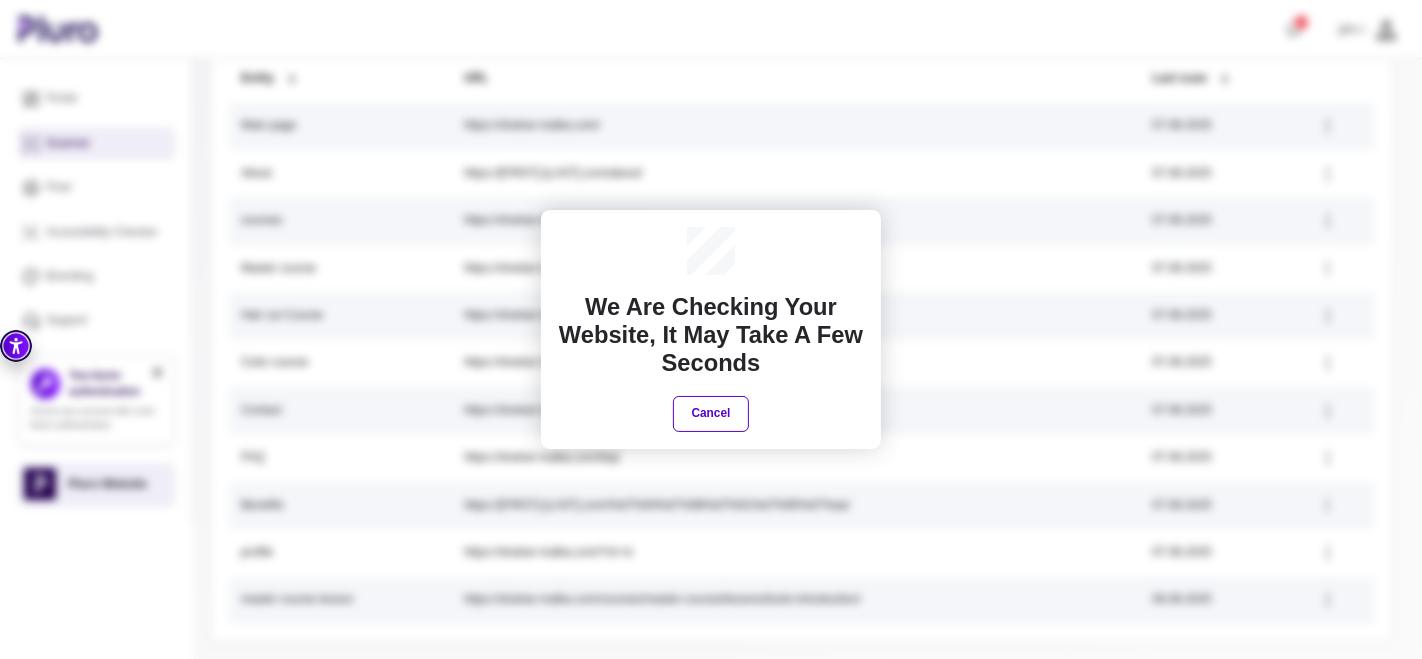 click on "We are checking your website, It may take a few seconds" at bounding box center [710, 335] 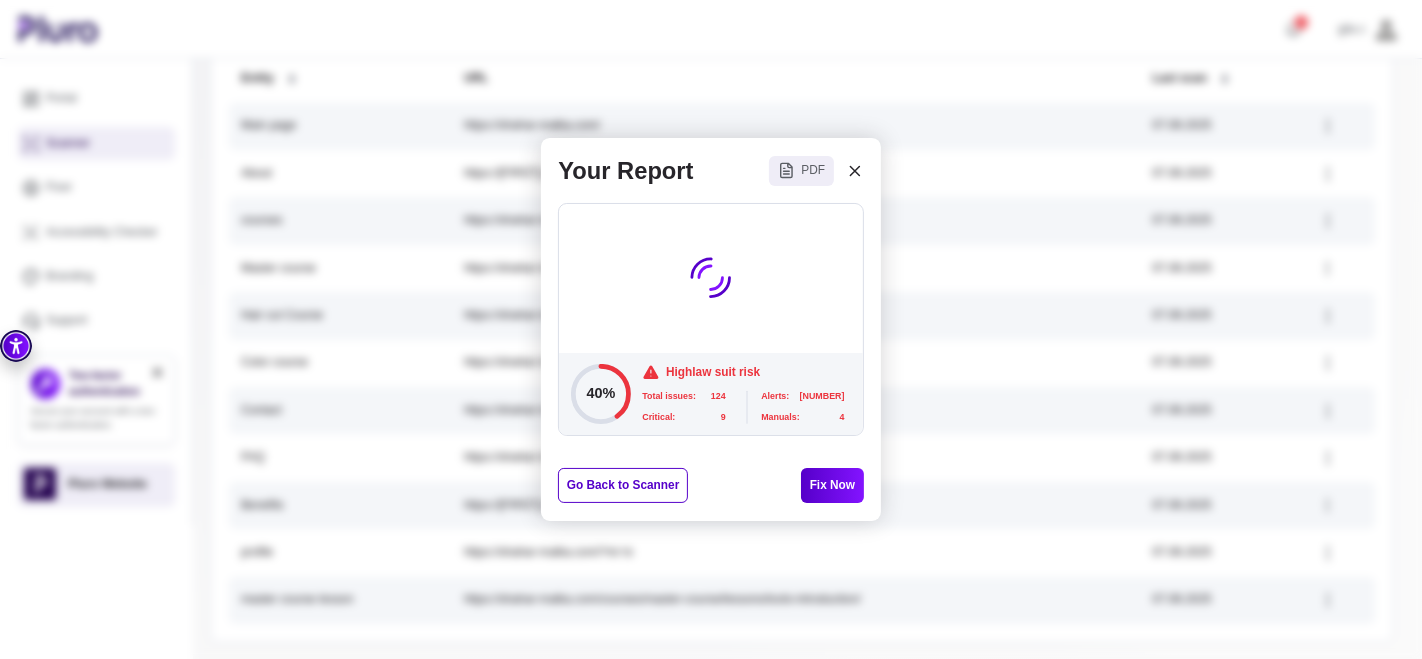 click 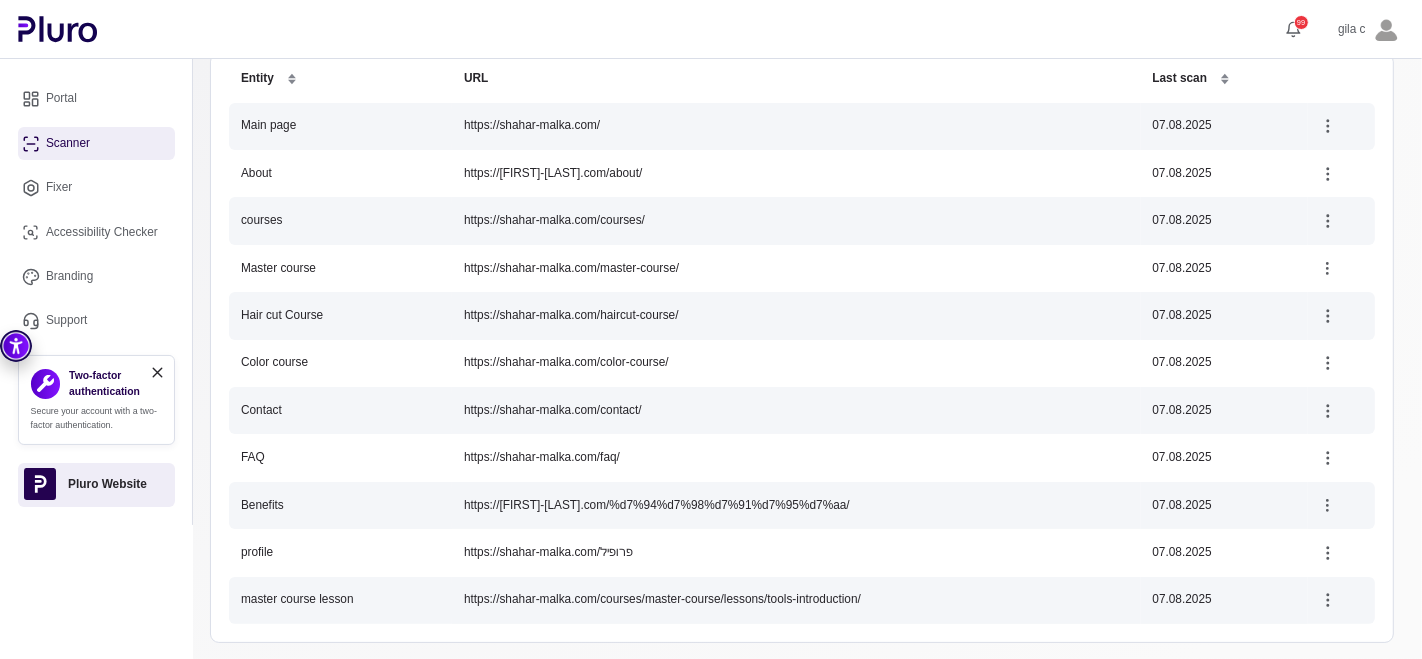 scroll, scrollTop: 0, scrollLeft: 0, axis: both 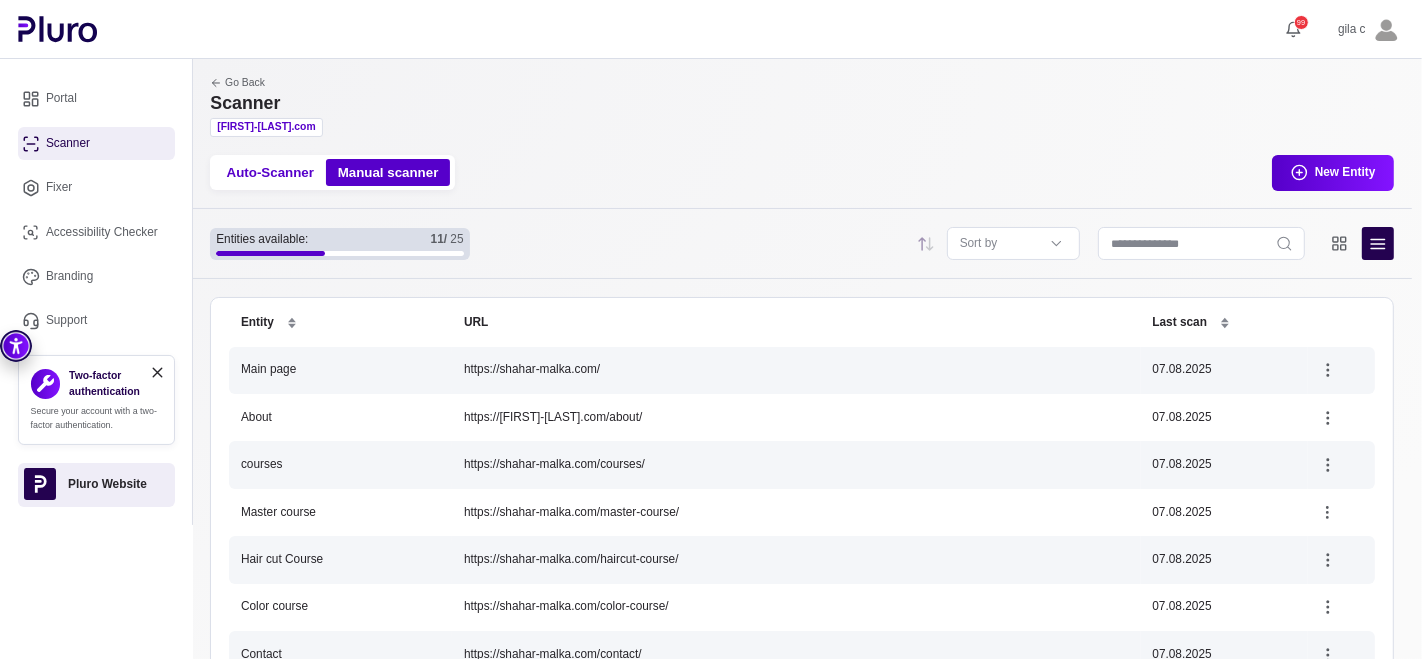 click 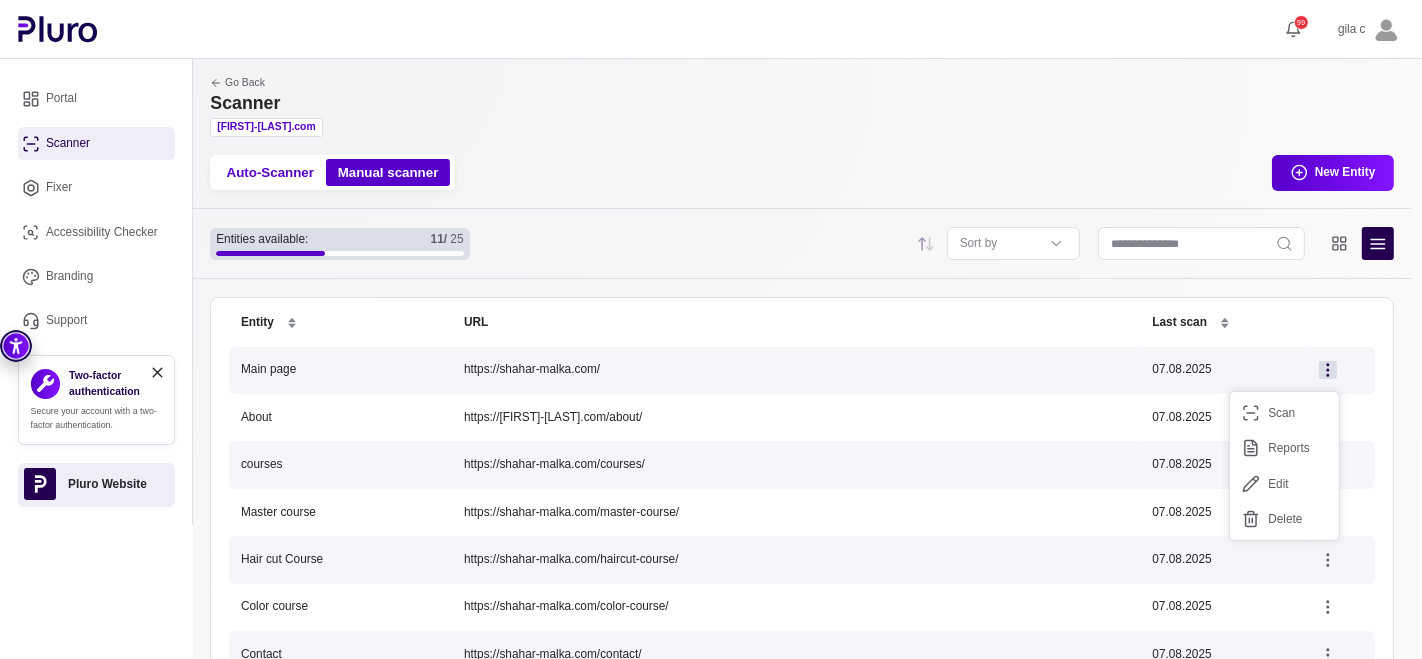 click on "Scan" at bounding box center [1284, 413] 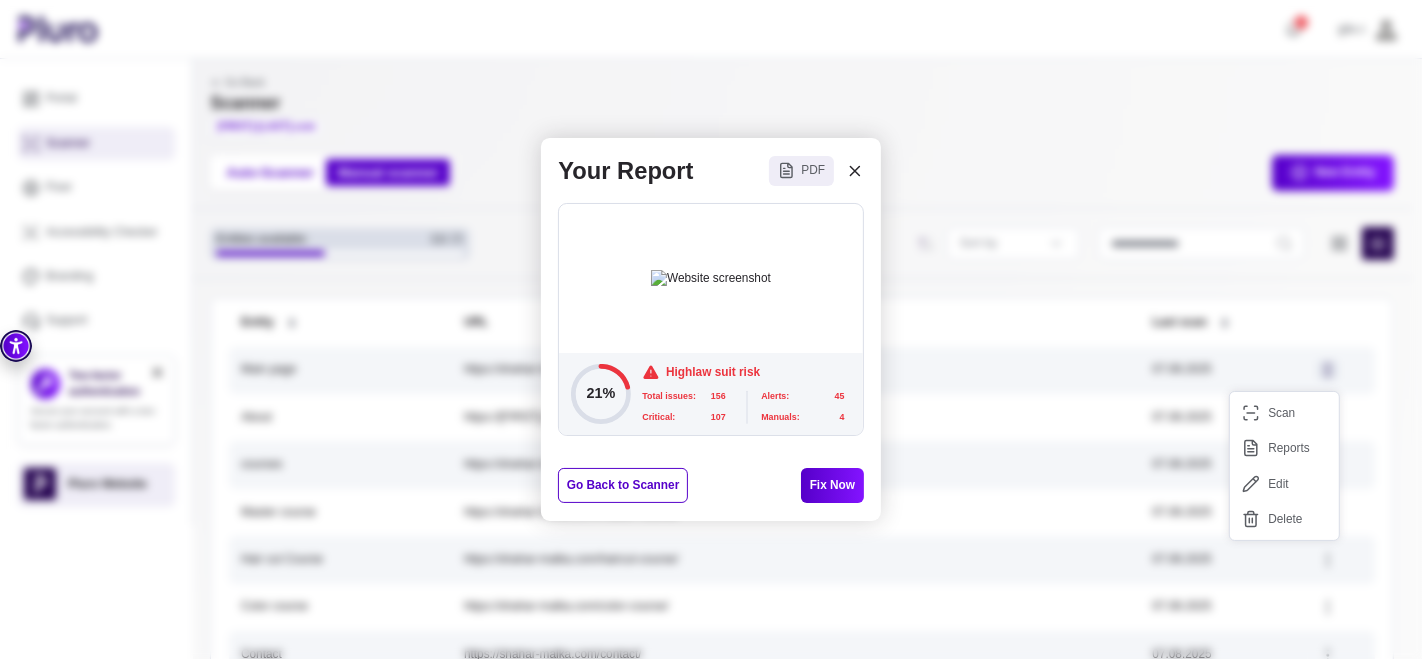 click 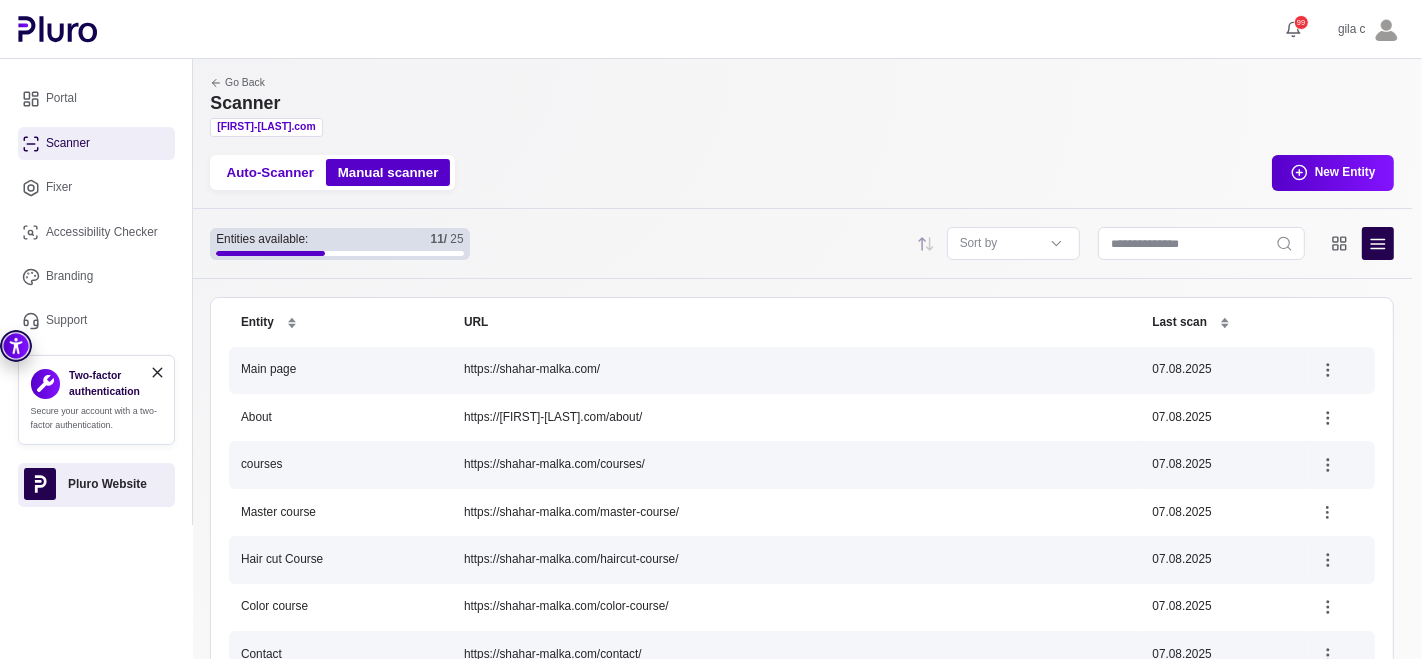 click on "Portal" at bounding box center (96, 99) 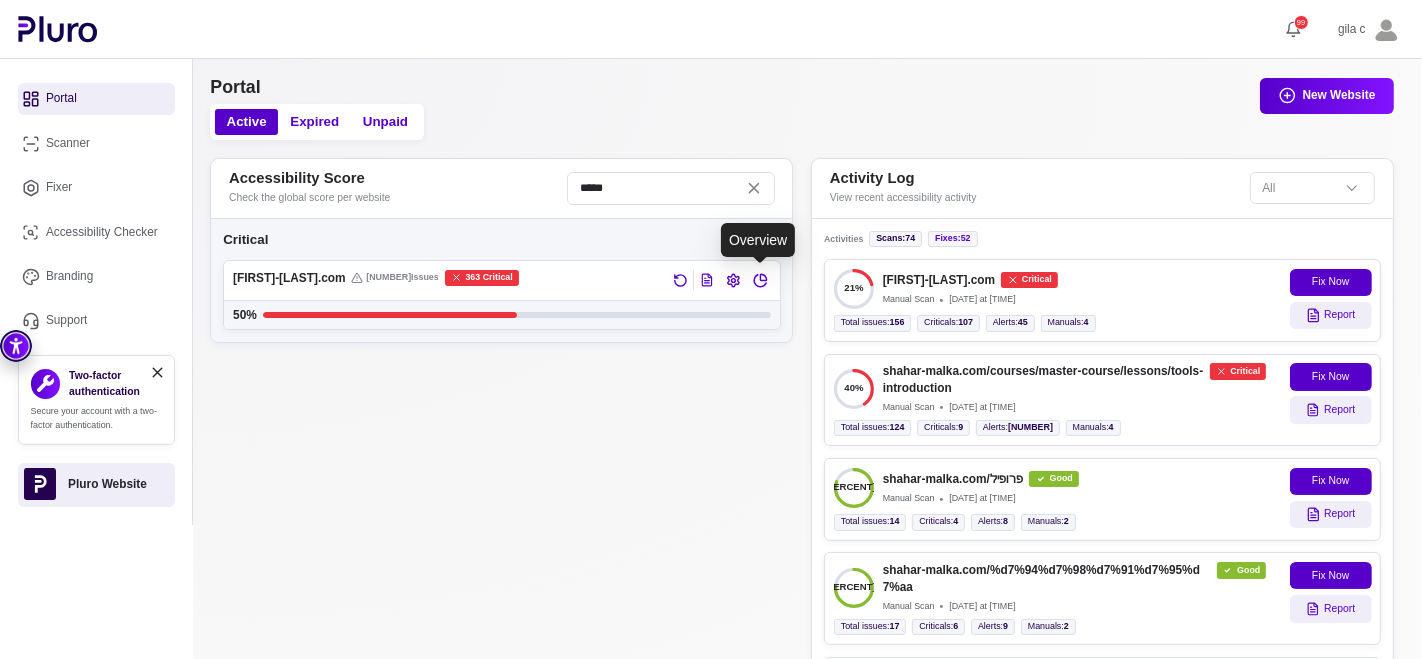 click 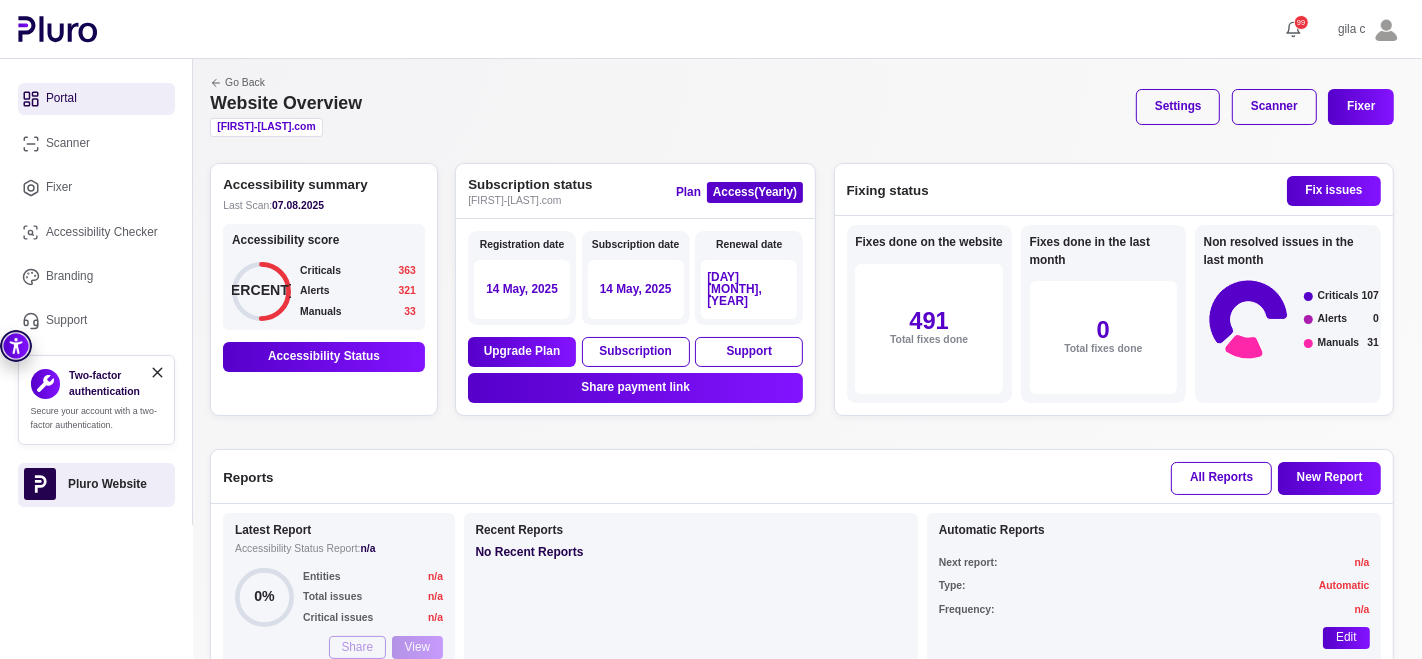 scroll, scrollTop: 32, scrollLeft: 0, axis: vertical 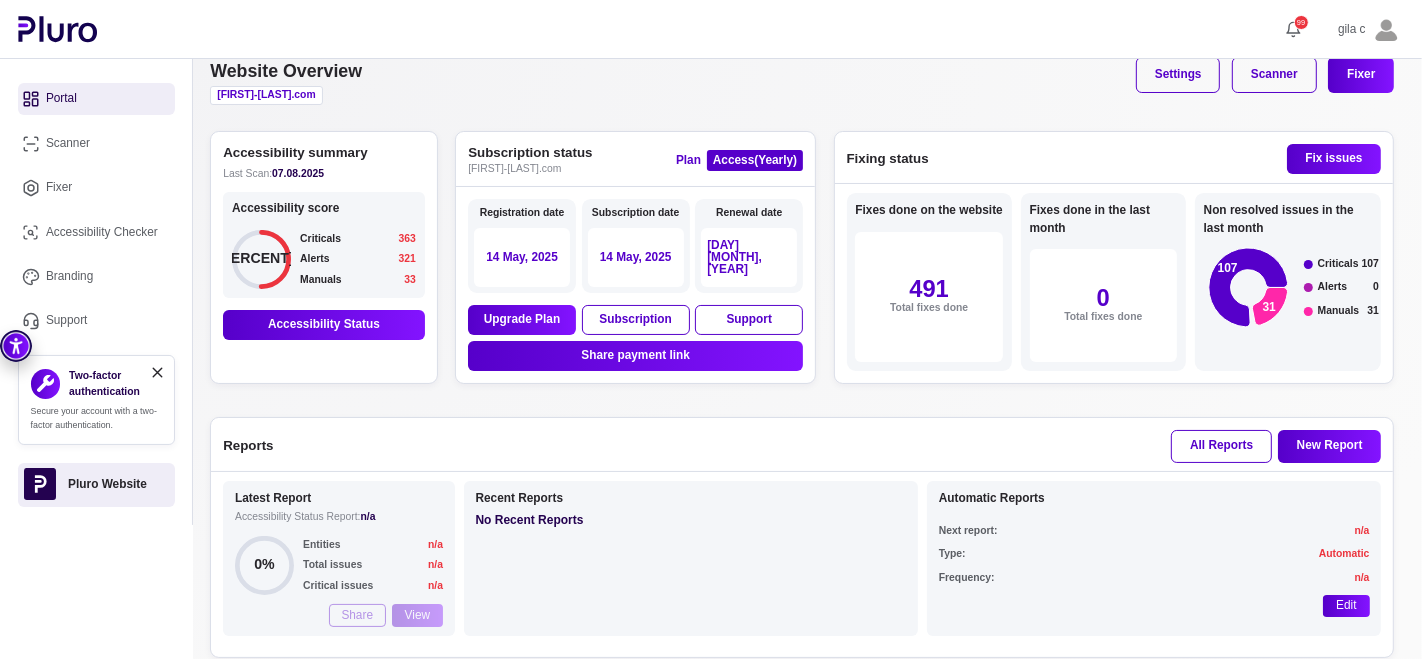 click on "Accessibility summary Last Scan:  [DATE] Accessibility score [PERCENT]% Criticals   [NUMBER] Alerts   [NUMBER] Manuals   [NUMBER] Accessibility Status Subscription status [FIRST]-[LAST].com Plan   access  (yearly) Registration date [DAY] [MONTH], [YEAR] Subscription date [DAY] [MONTH], [YEAR] Renewal date [DAY] [MONTH], [YEAR] Upgrade Plan Subscription Support Share payment link Fixing status Fix issues Fixes done on the website [NUMBER] Total fixes done Fixes done in the last month [NUMBER] Total fixes done Non resolved issues in the last month [NUMBER] [NUMBER] Criticals [NUMBER] Alerts [NUMBER] Manuals [NUMBER]" at bounding box center [802, 265] 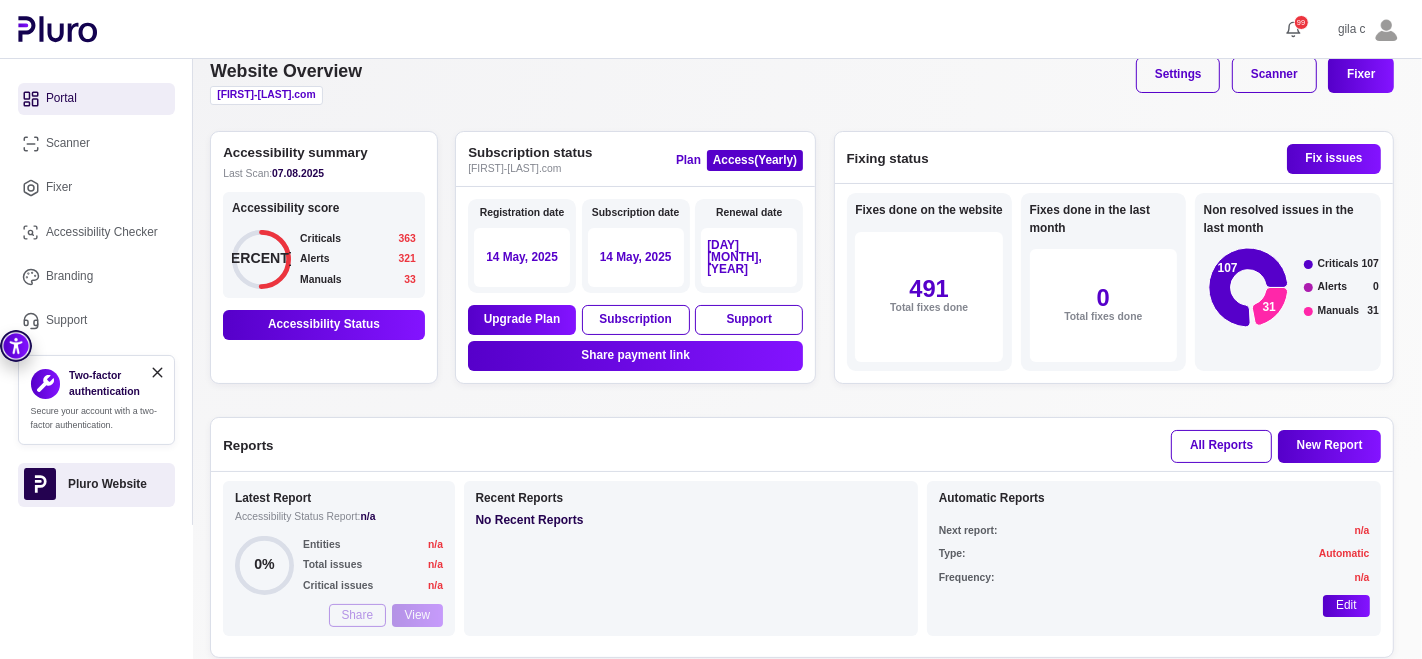 click on "Accessibility summary Last Scan:  [DATE] Accessibility score [PERCENT]% Criticals   [NUMBER] Alerts   [NUMBER] Manuals   [NUMBER] Accessibility Status Subscription status [FIRST]-[LAST].com Plan   access  (yearly) Registration date [DAY] [MONTH], [YEAR] Subscription date [DAY] [MONTH], [YEAR] Renewal date [DAY] [MONTH], [YEAR] Upgrade Plan Subscription Support Share payment link Fixing status Fix issues Fixes done on the website [NUMBER] Total fixes done Fixes done in the last month [NUMBER] Total fixes done Non resolved issues in the last month [NUMBER] [NUMBER] Criticals [NUMBER] Alerts [NUMBER] Manuals [NUMBER]" at bounding box center (802, 265) 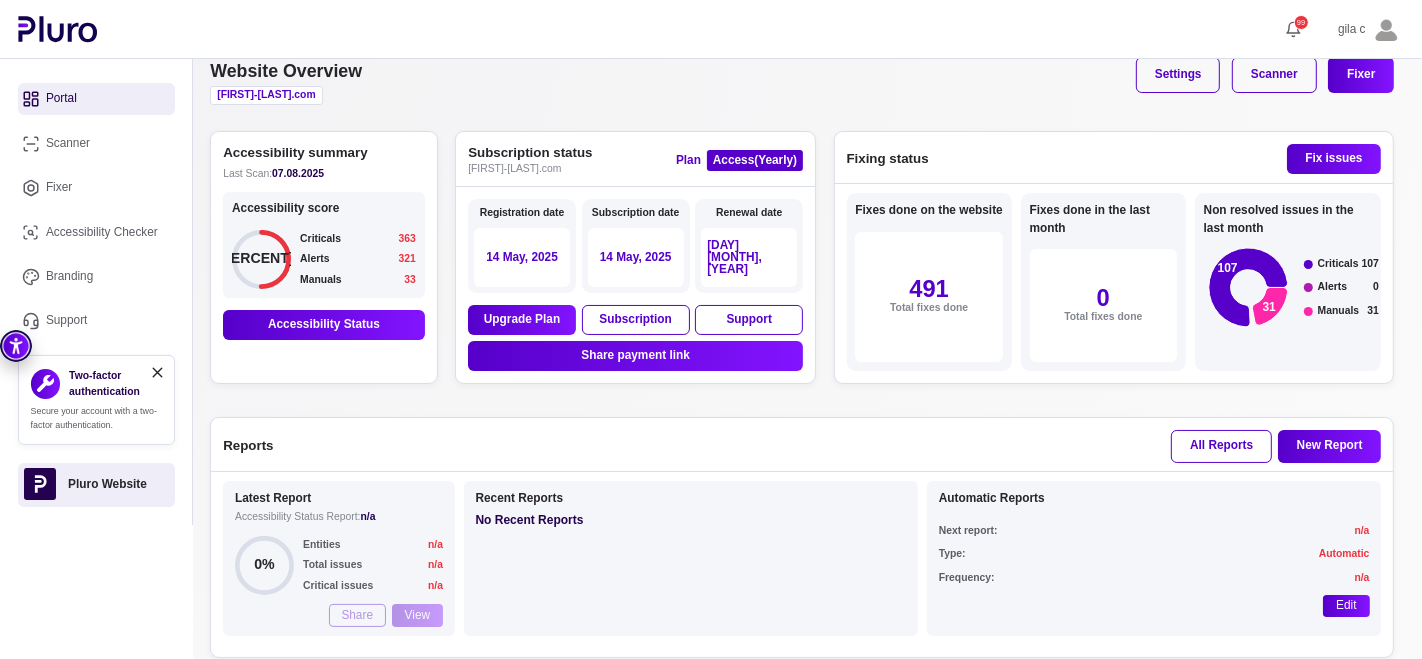 scroll, scrollTop: 0, scrollLeft: 0, axis: both 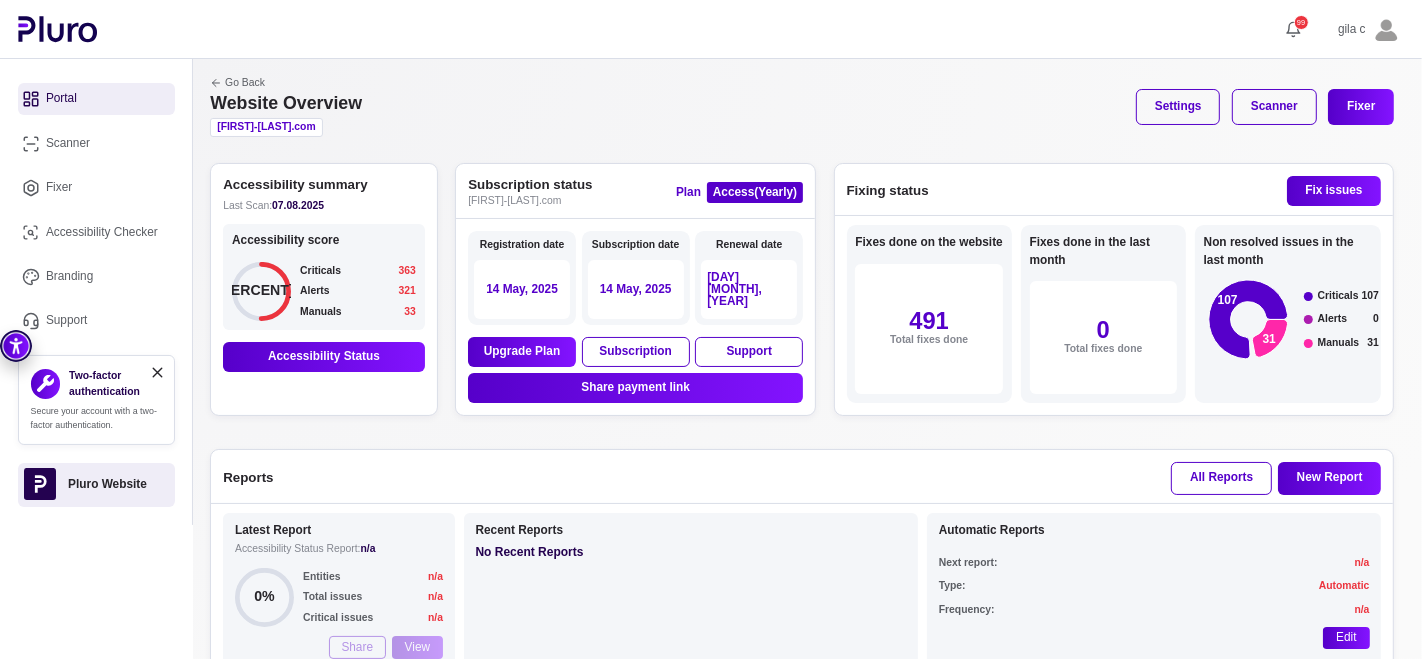 click on "Scanner" at bounding box center (96, 143) 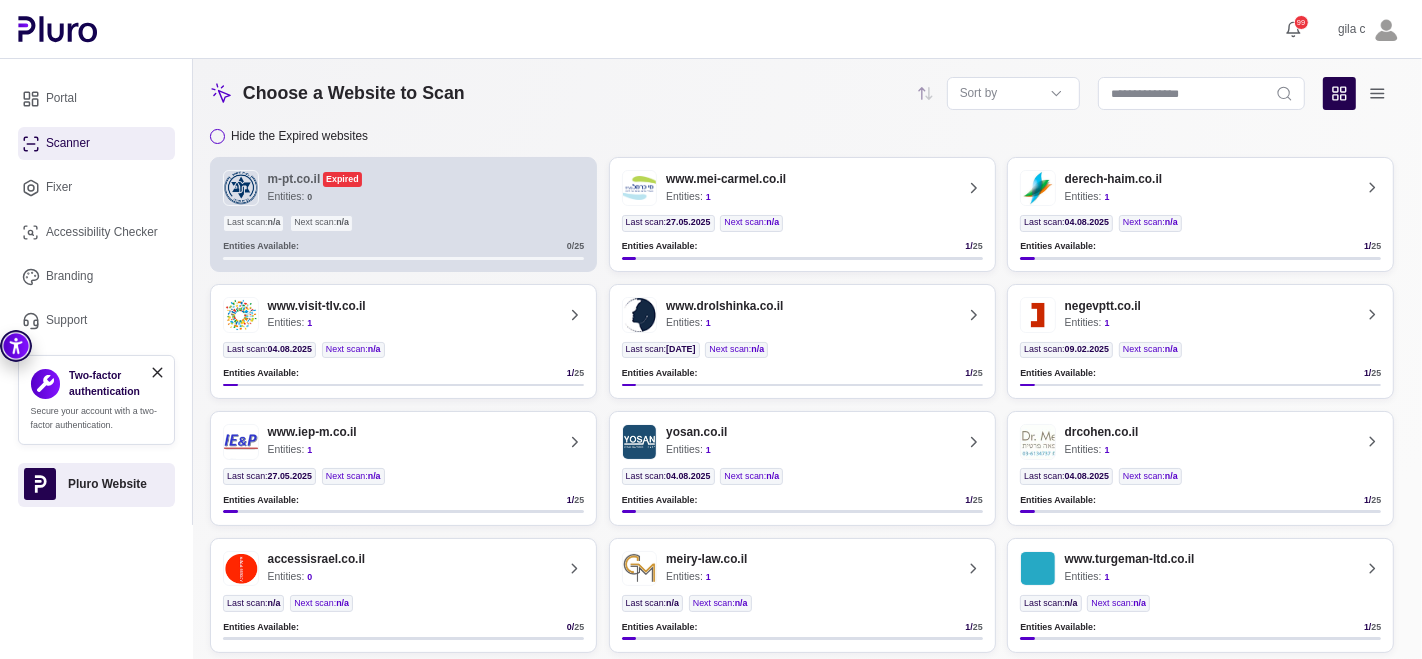 click on "Fixer" at bounding box center [96, 188] 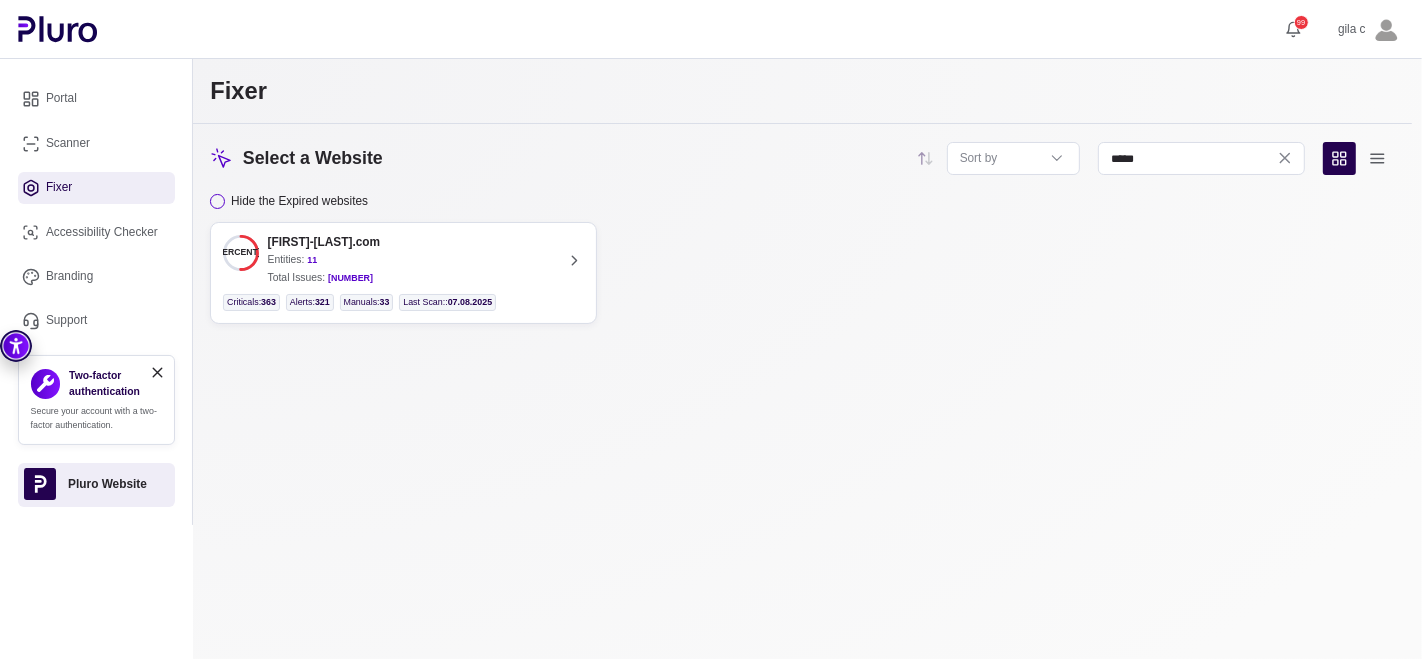 click on "[PERCENT]% [FIRST]-[LAST].com Entities:  [NUMBER] Total Issues:  [NUMBER]" at bounding box center [388, 260] 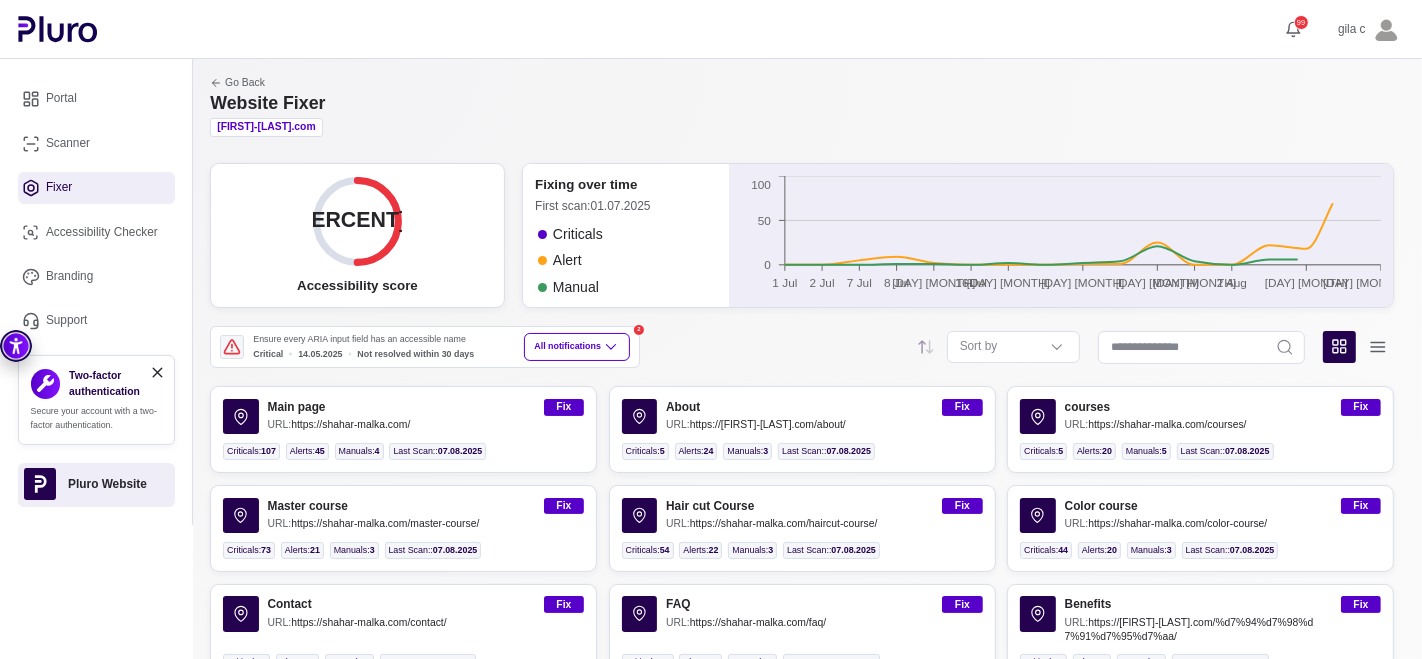 click on "Fix" at bounding box center (564, 407) 